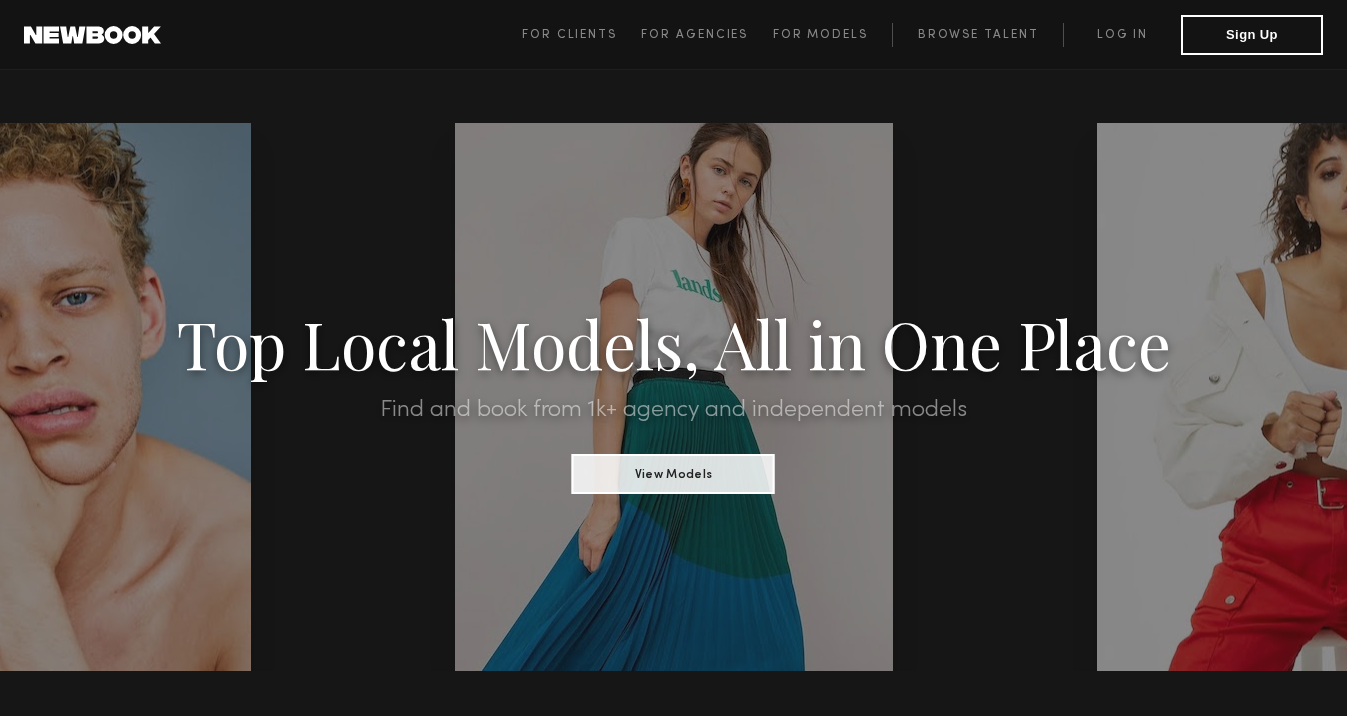 scroll, scrollTop: 22, scrollLeft: 0, axis: vertical 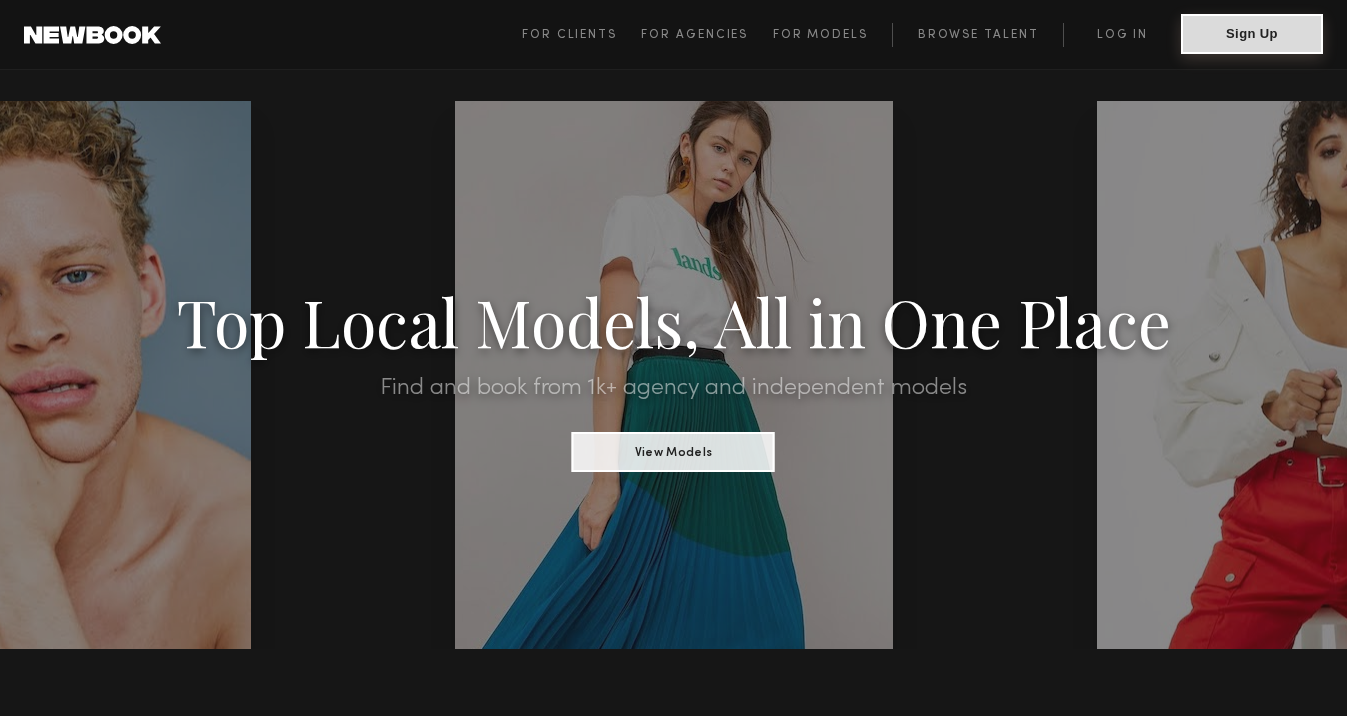 click on "Sign Up" 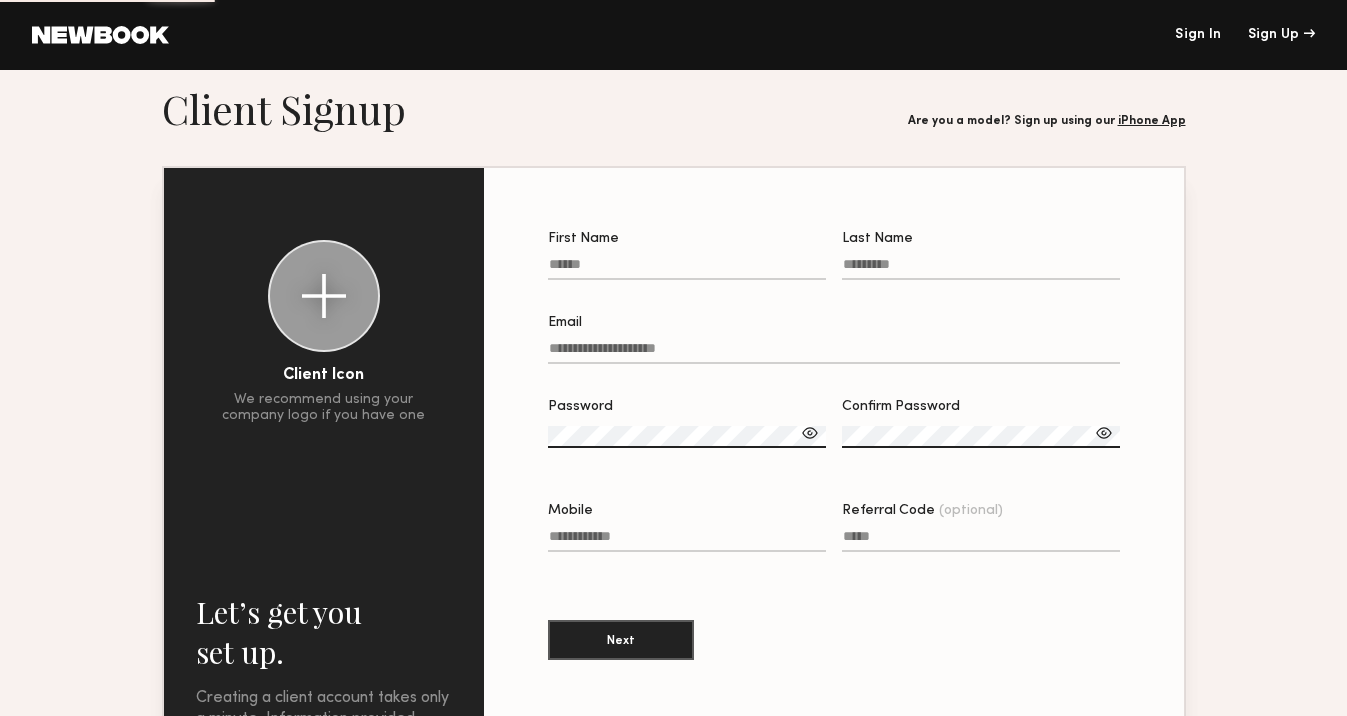 scroll, scrollTop: 0, scrollLeft: 0, axis: both 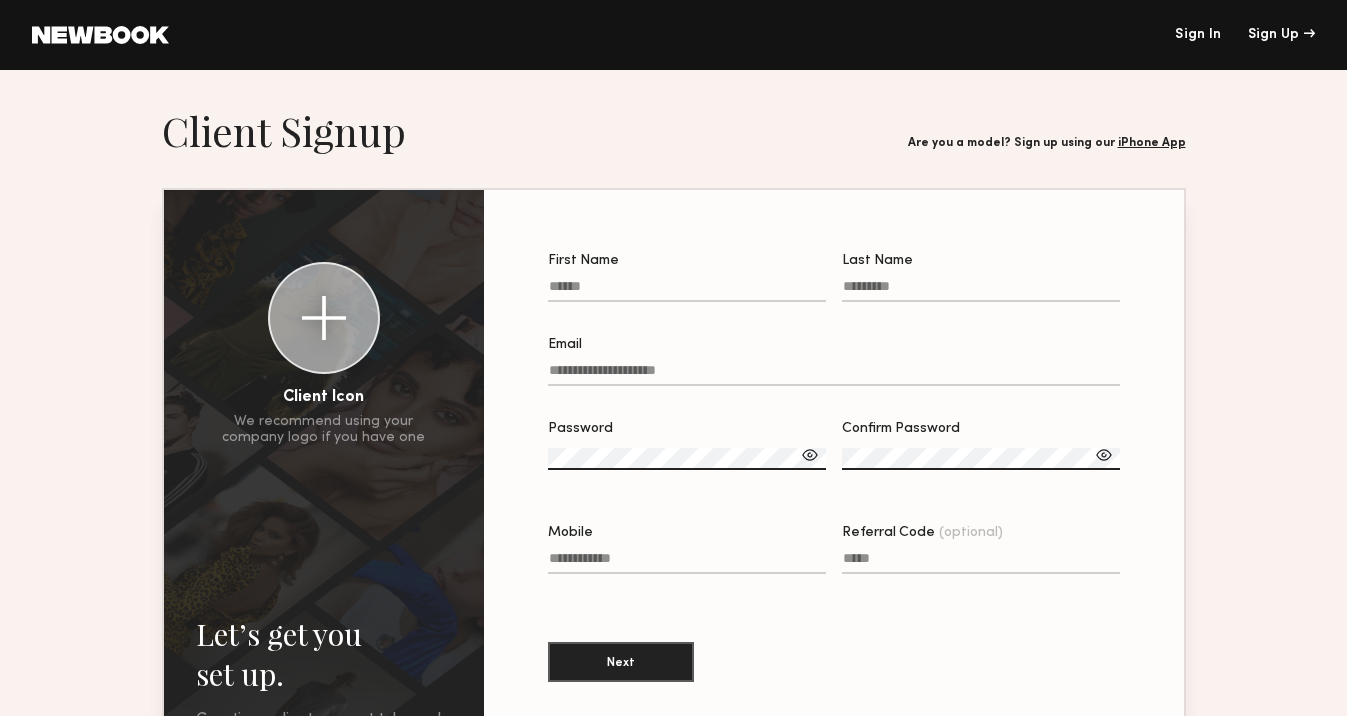click on "First Name" 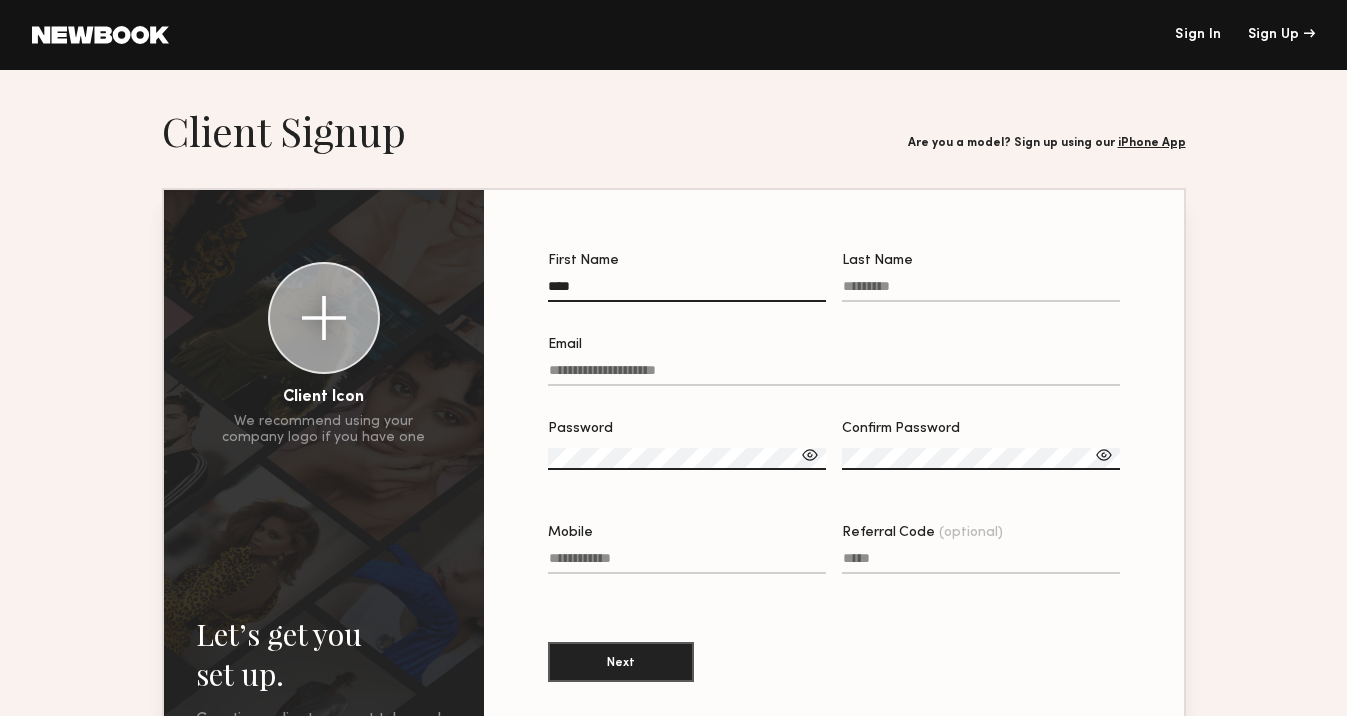 type on "****" 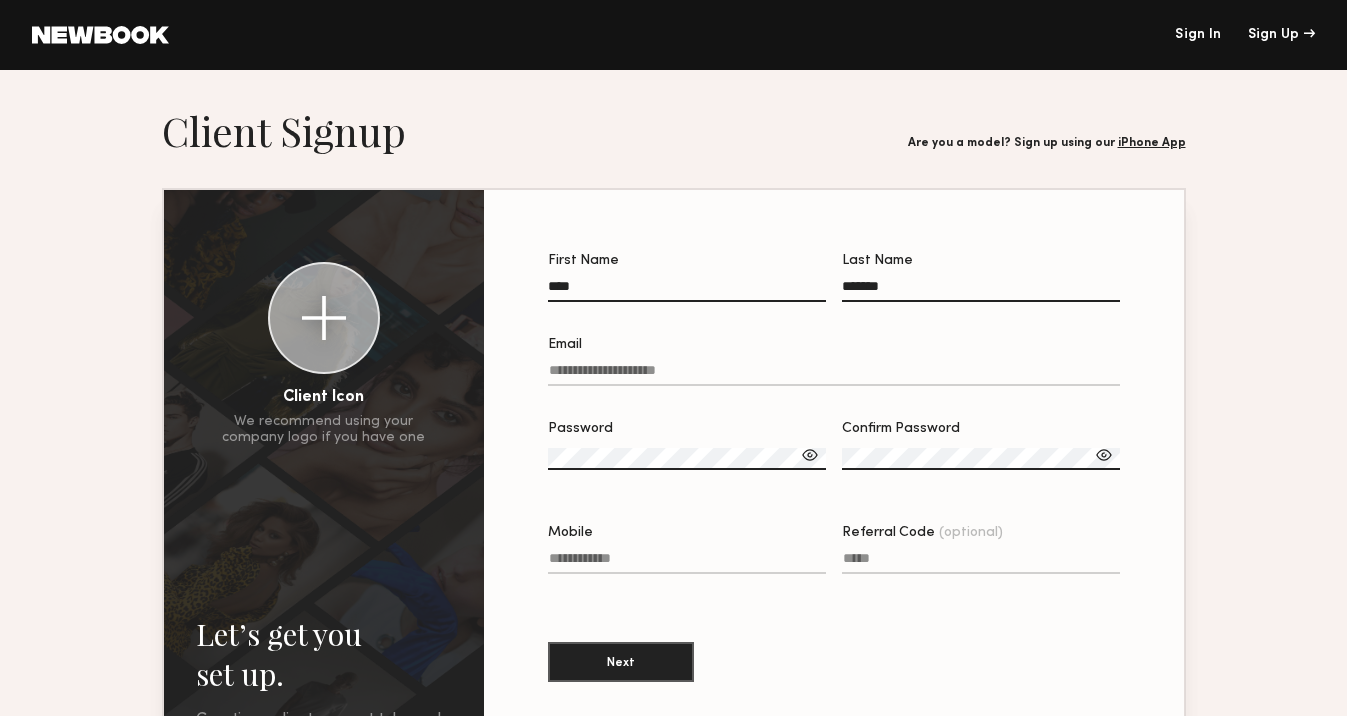 type on "*******" 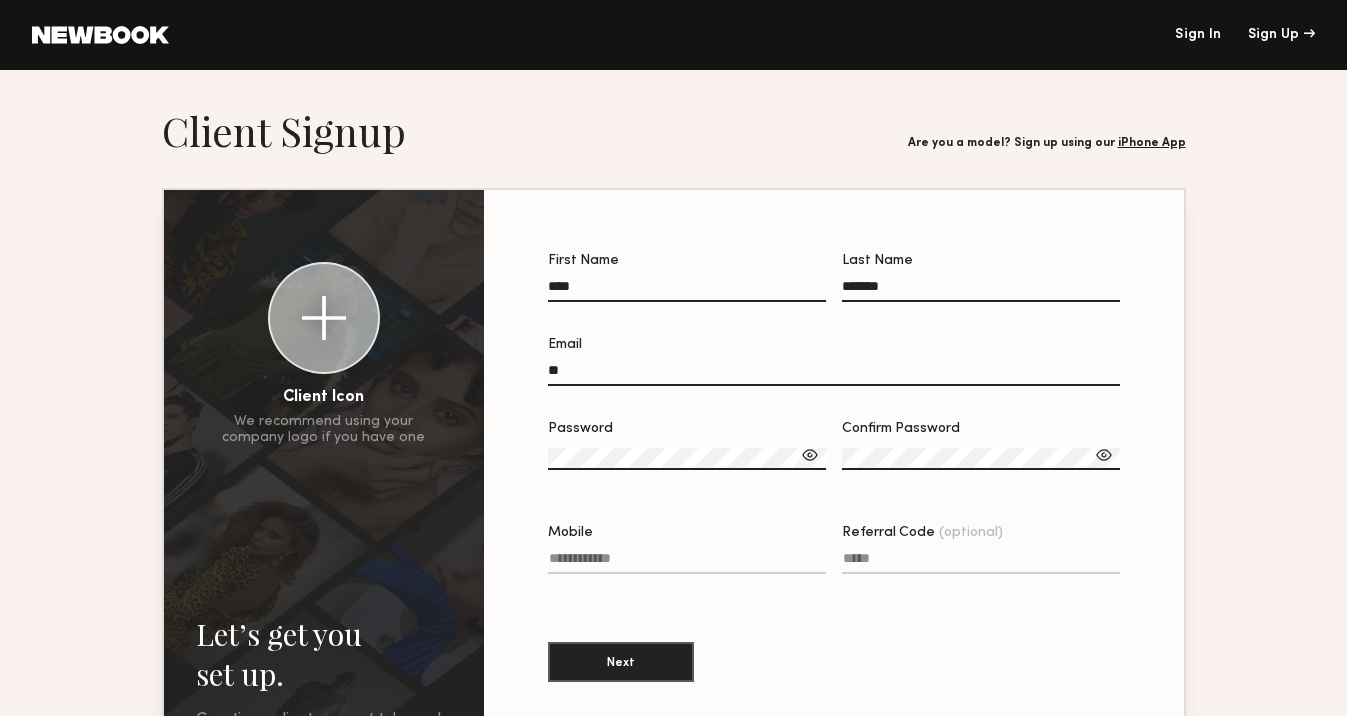 type on "*" 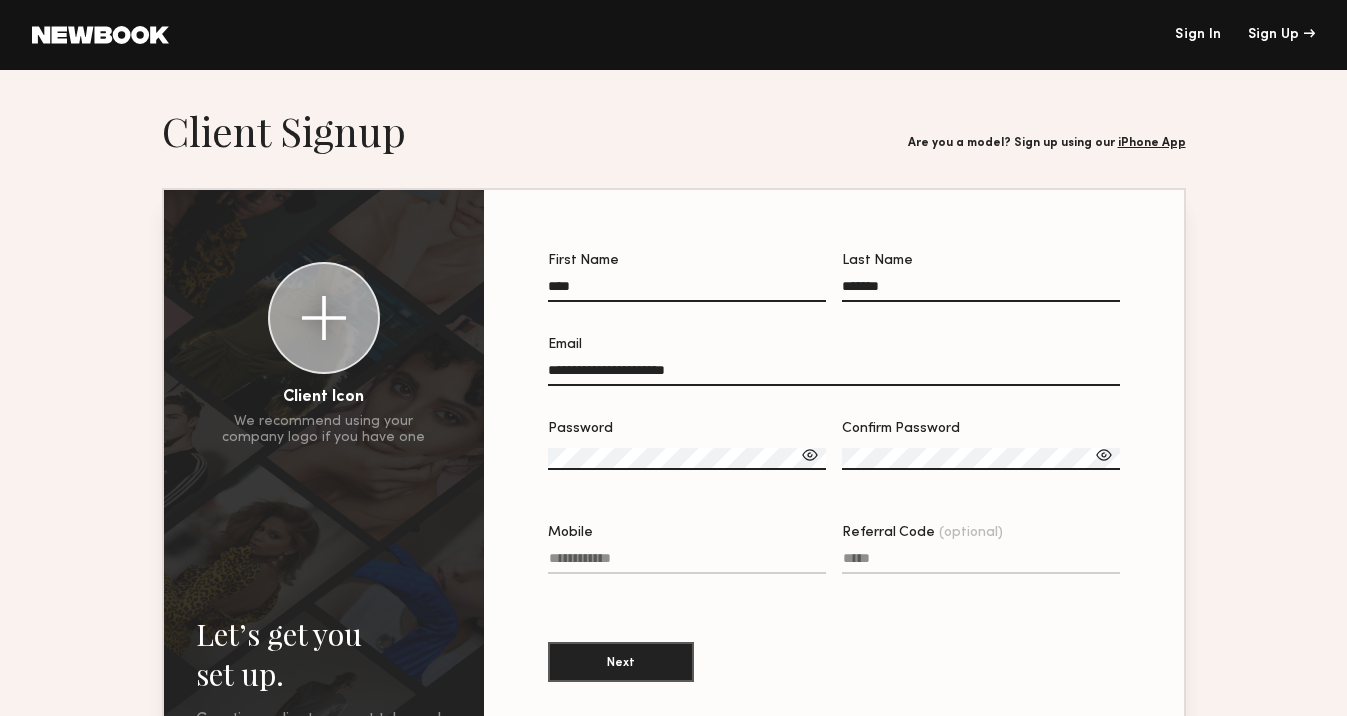 type on "**********" 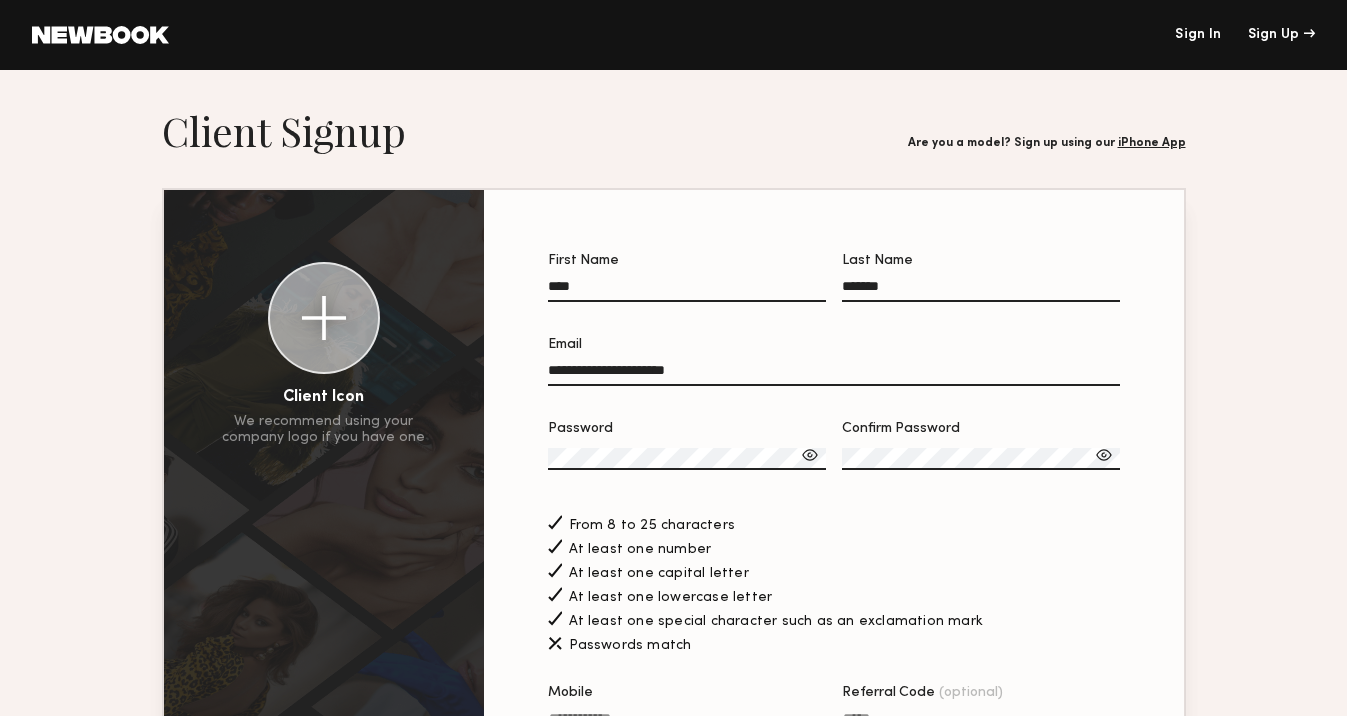 click 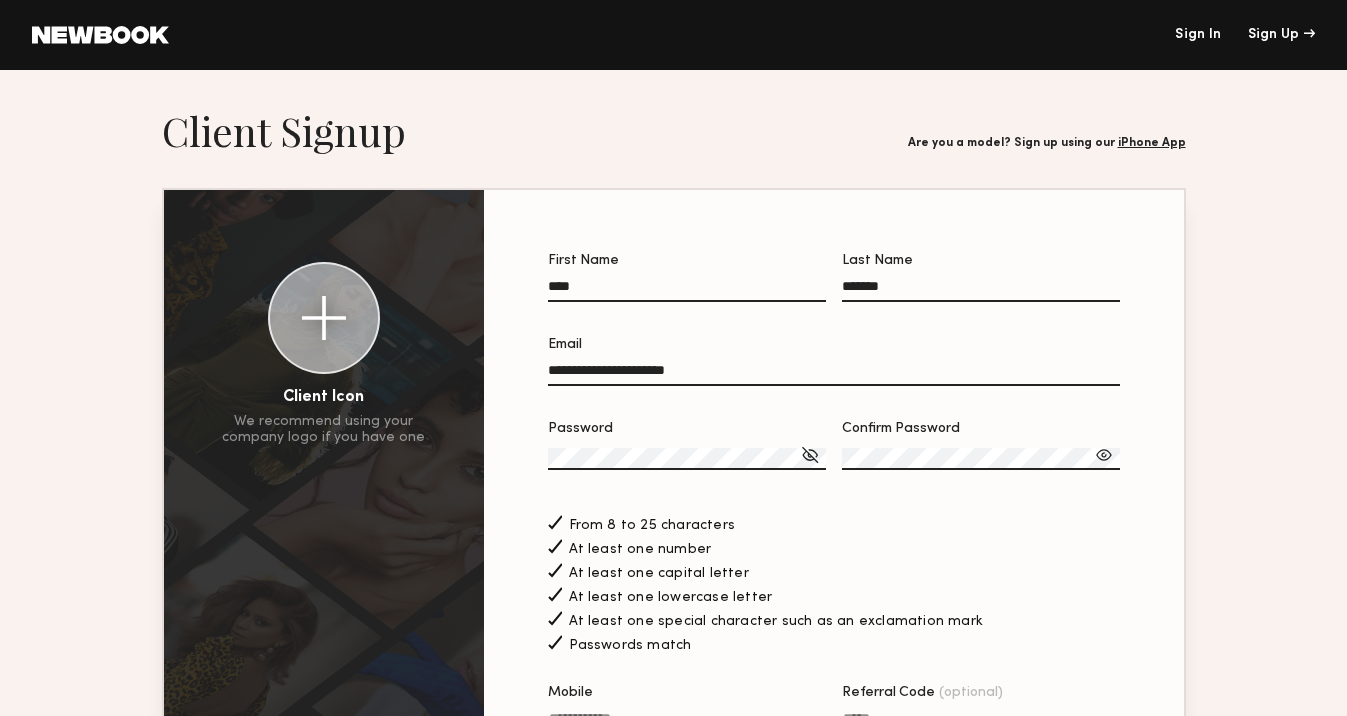click 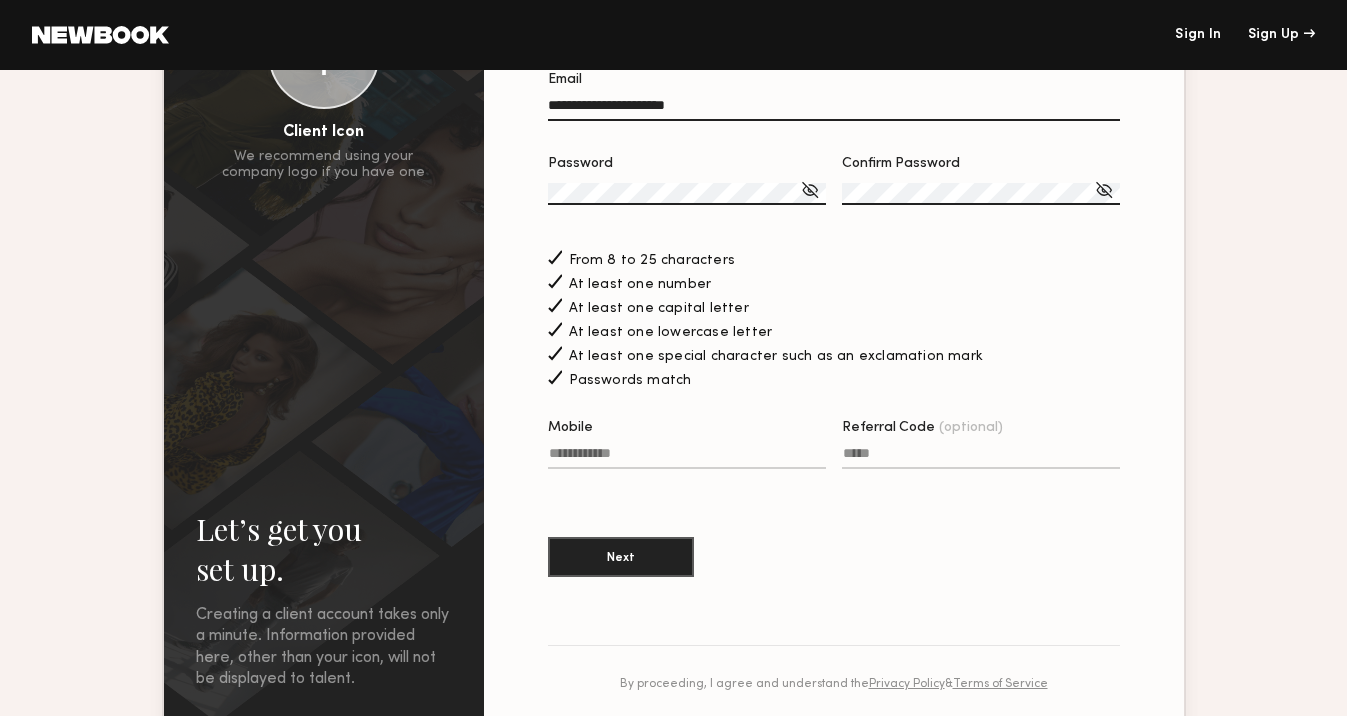 scroll, scrollTop: 258, scrollLeft: 0, axis: vertical 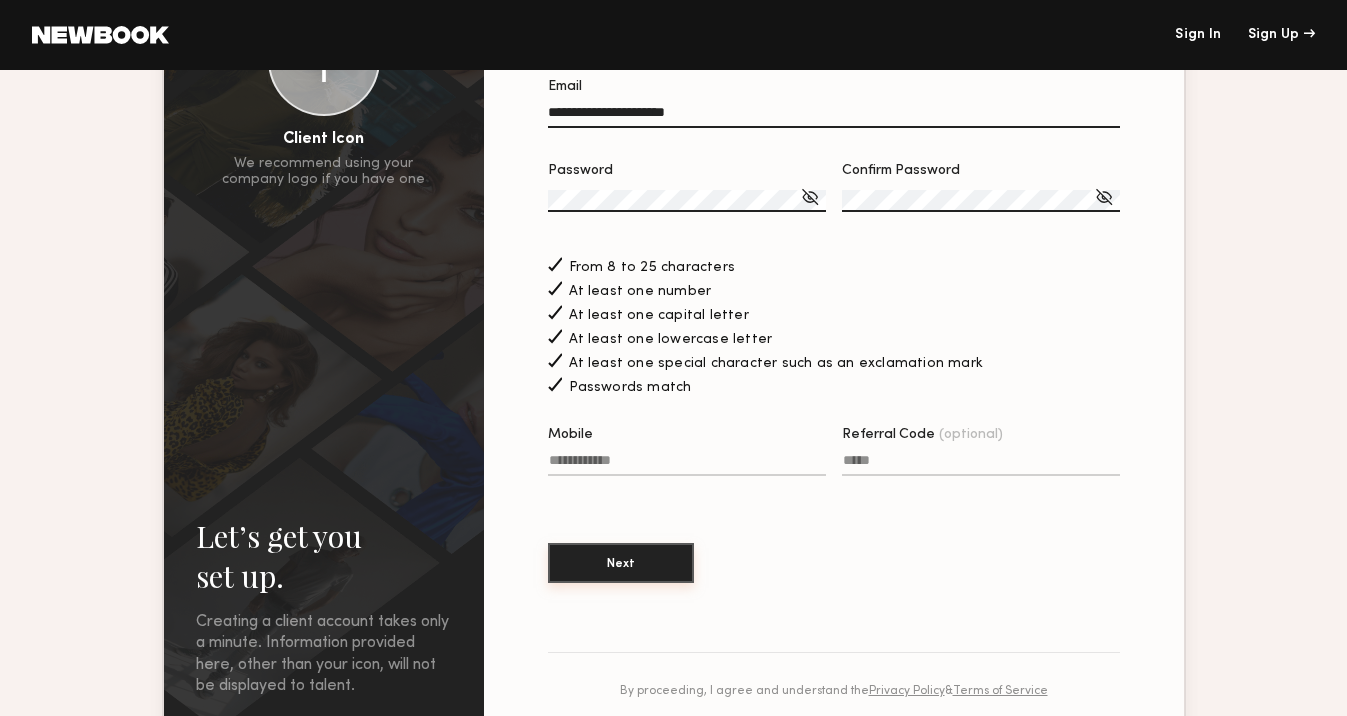 click on "Next" 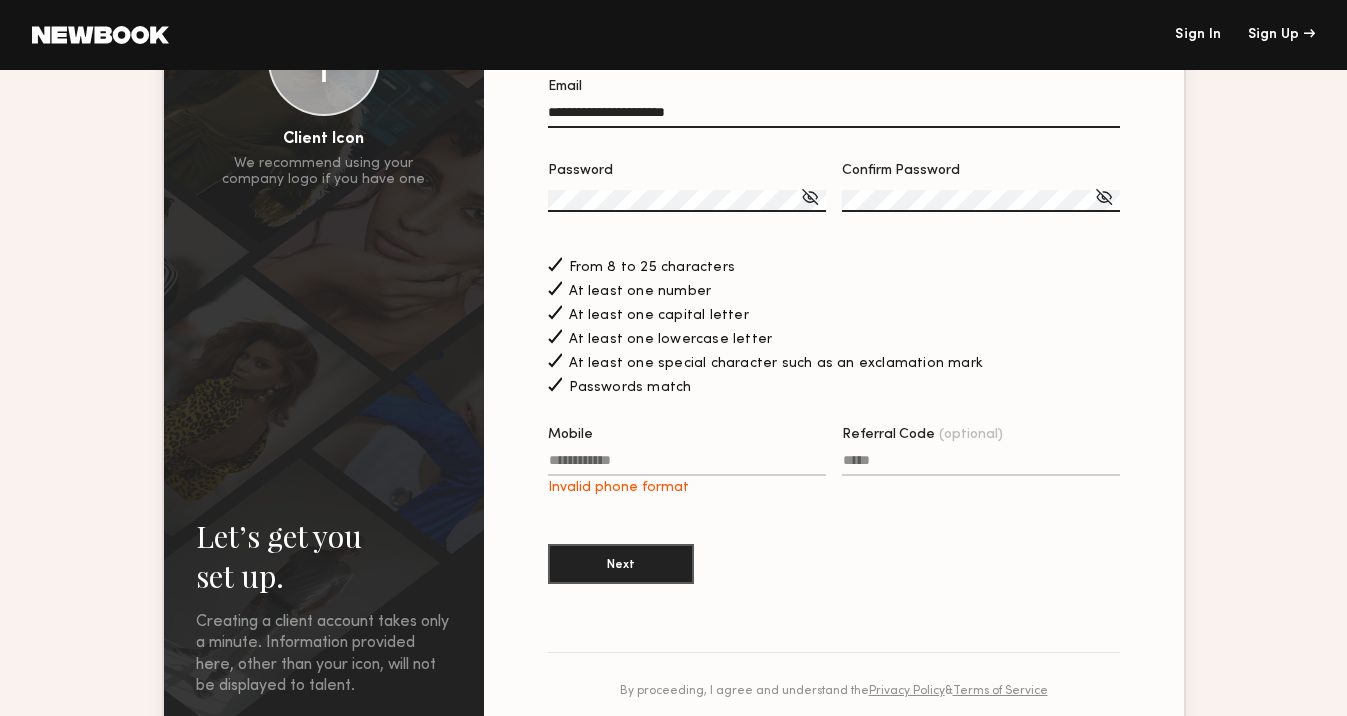 click on "Mobile Invalid phone format" 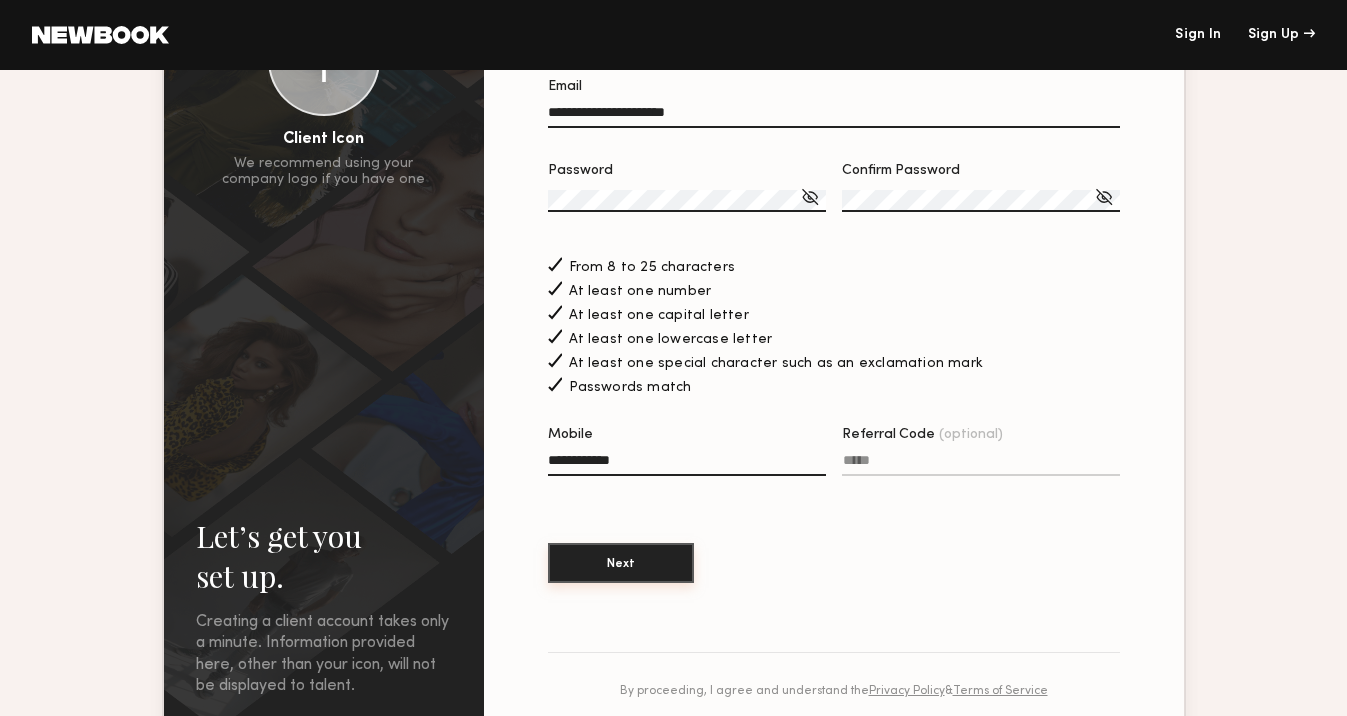 type on "**********" 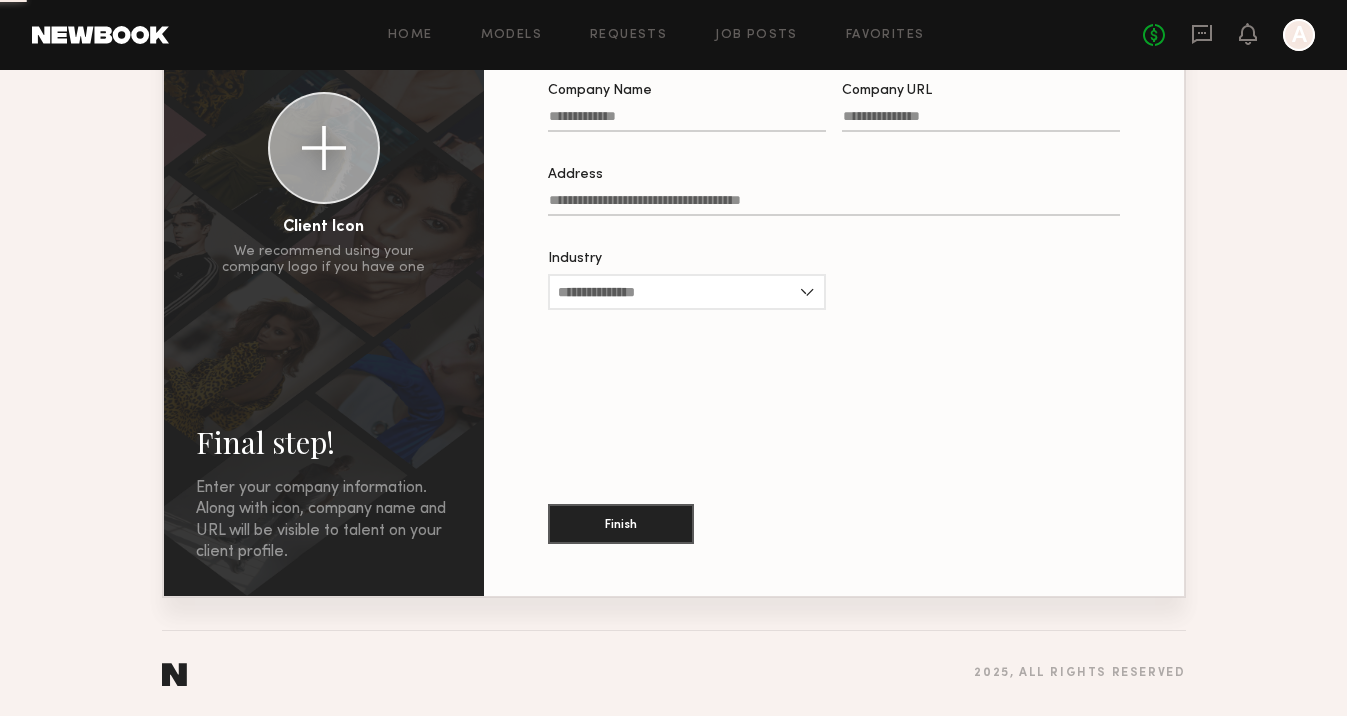 scroll, scrollTop: 0, scrollLeft: 0, axis: both 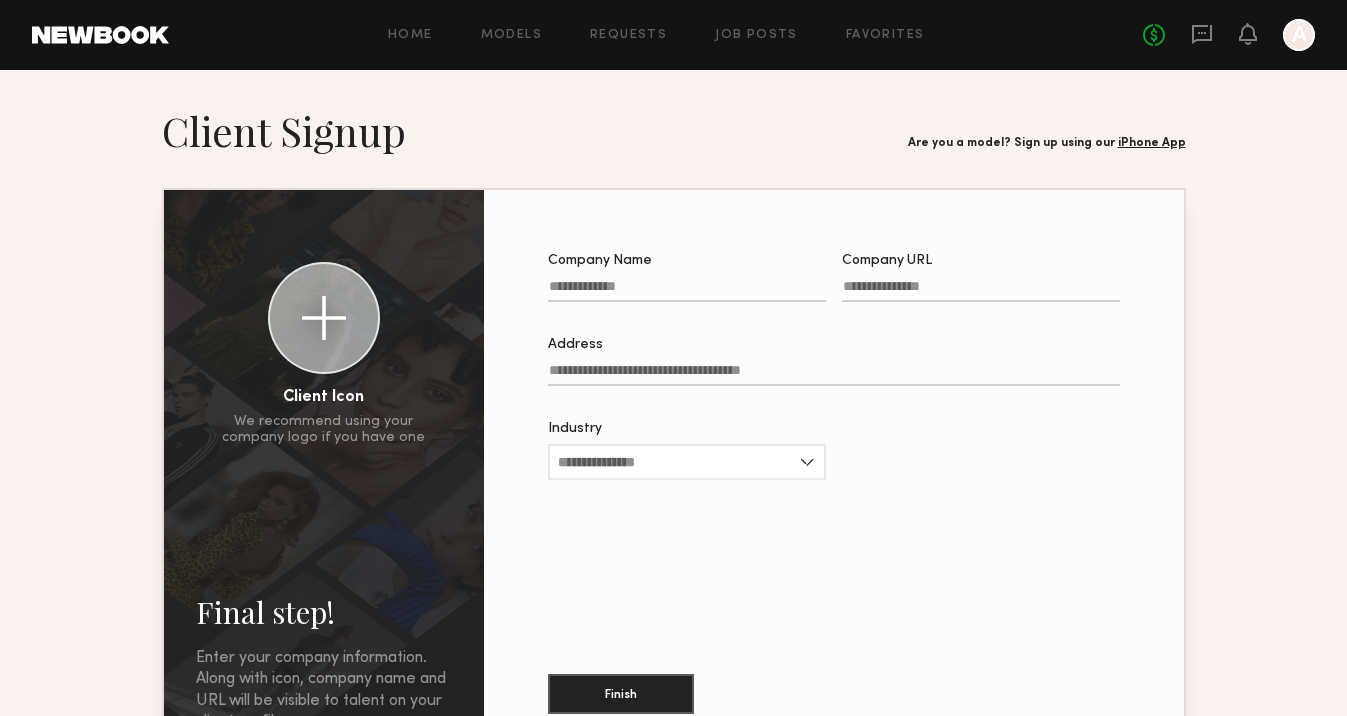 click on "Company Name" 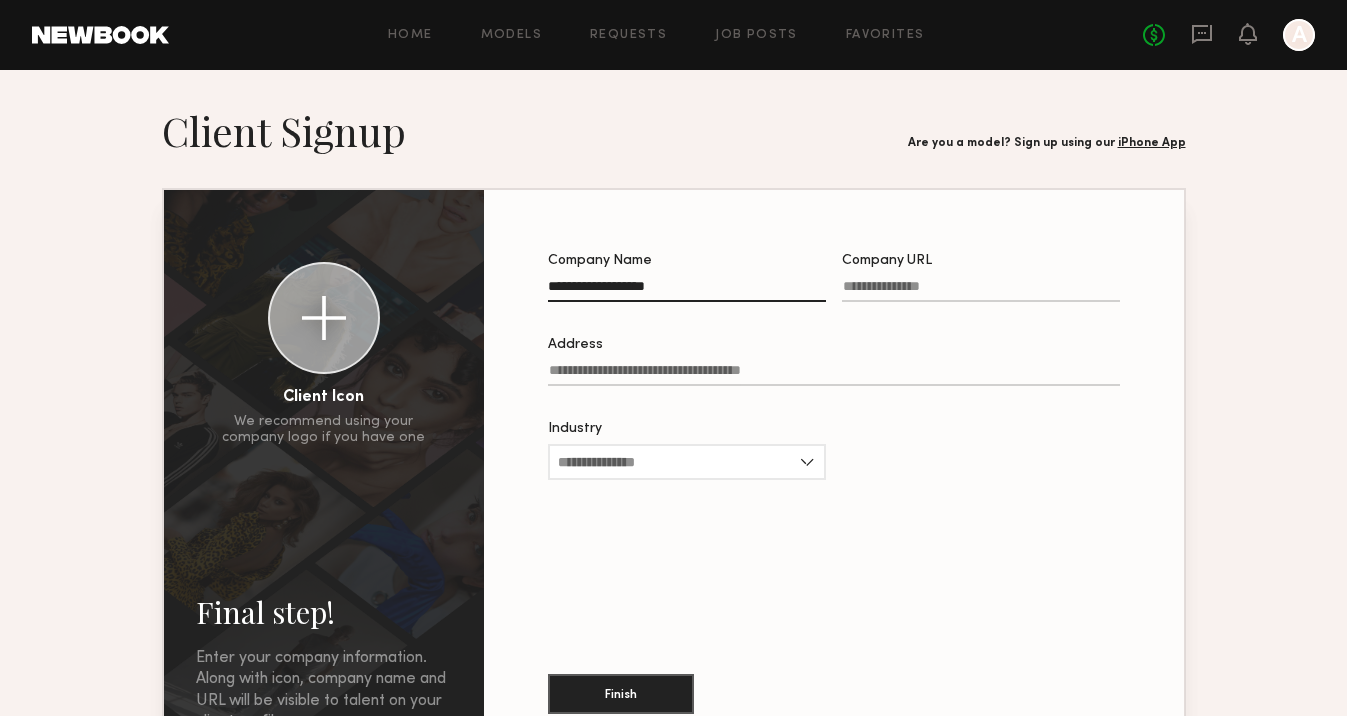 type on "**********" 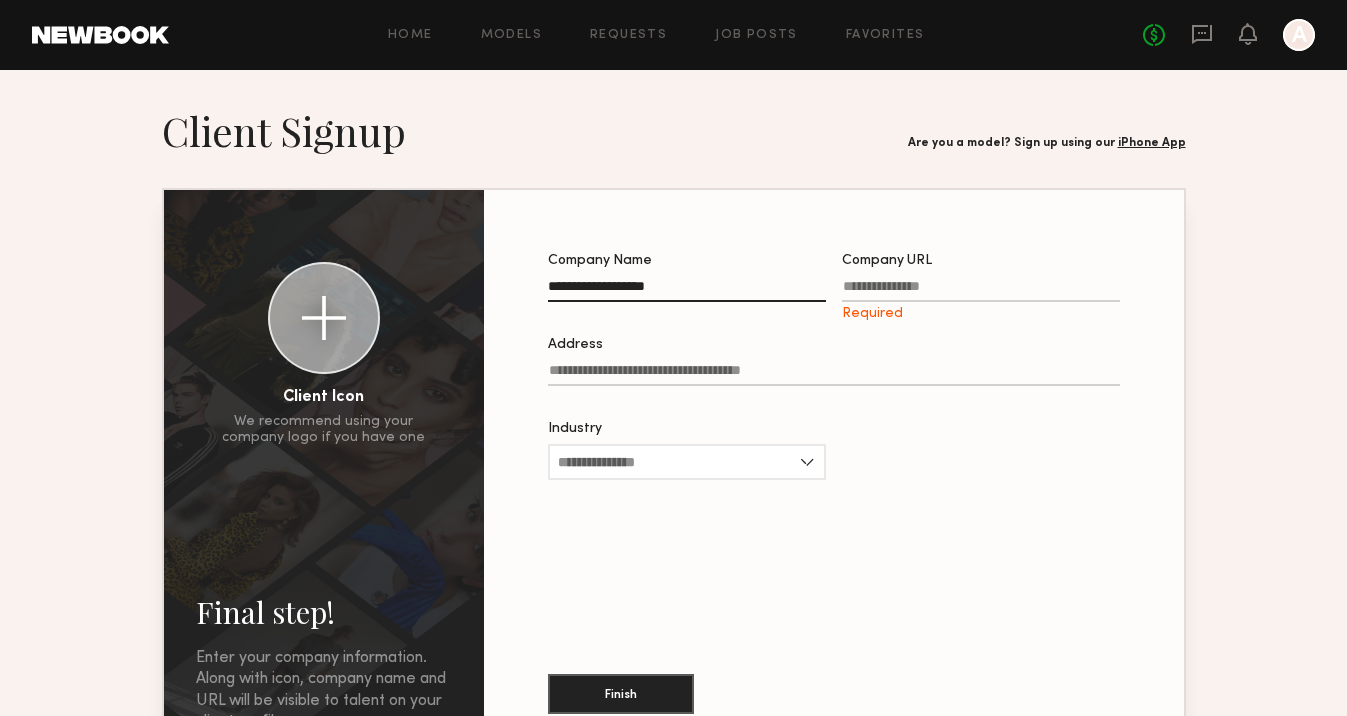 click on "Address" 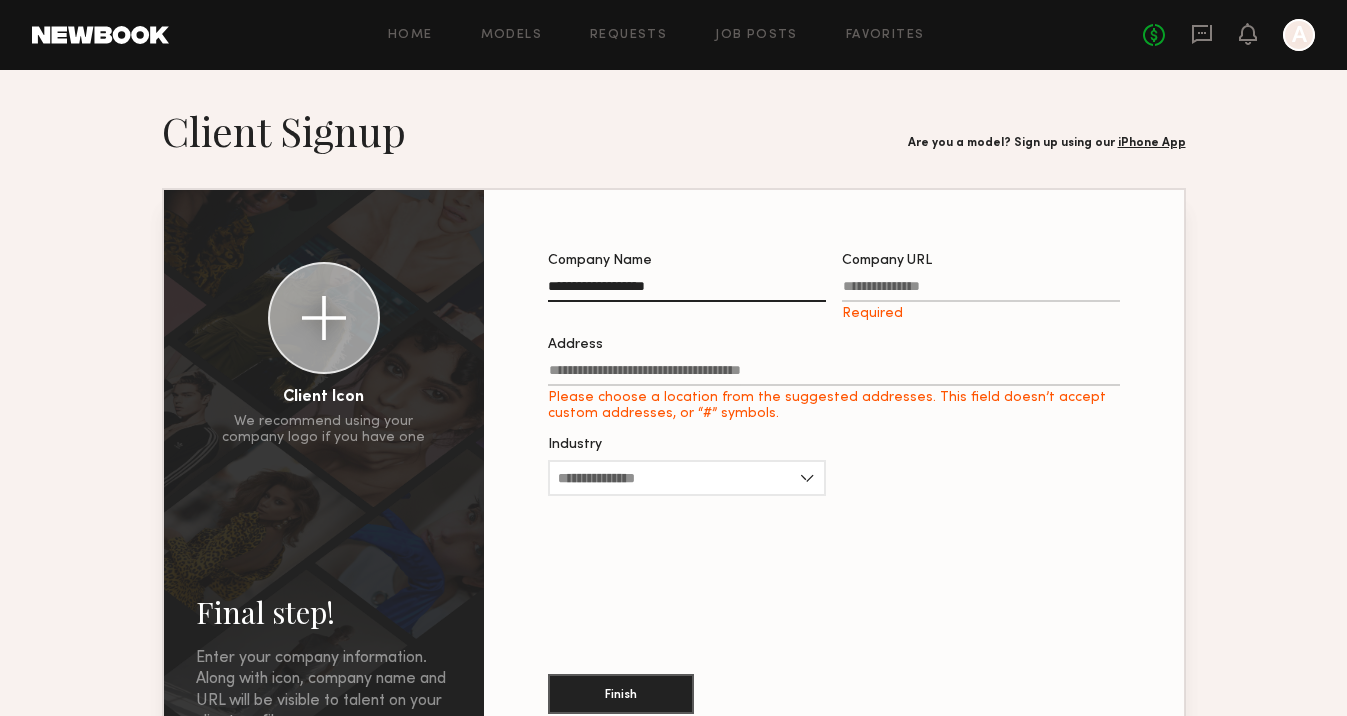 click on "Company URL Required" 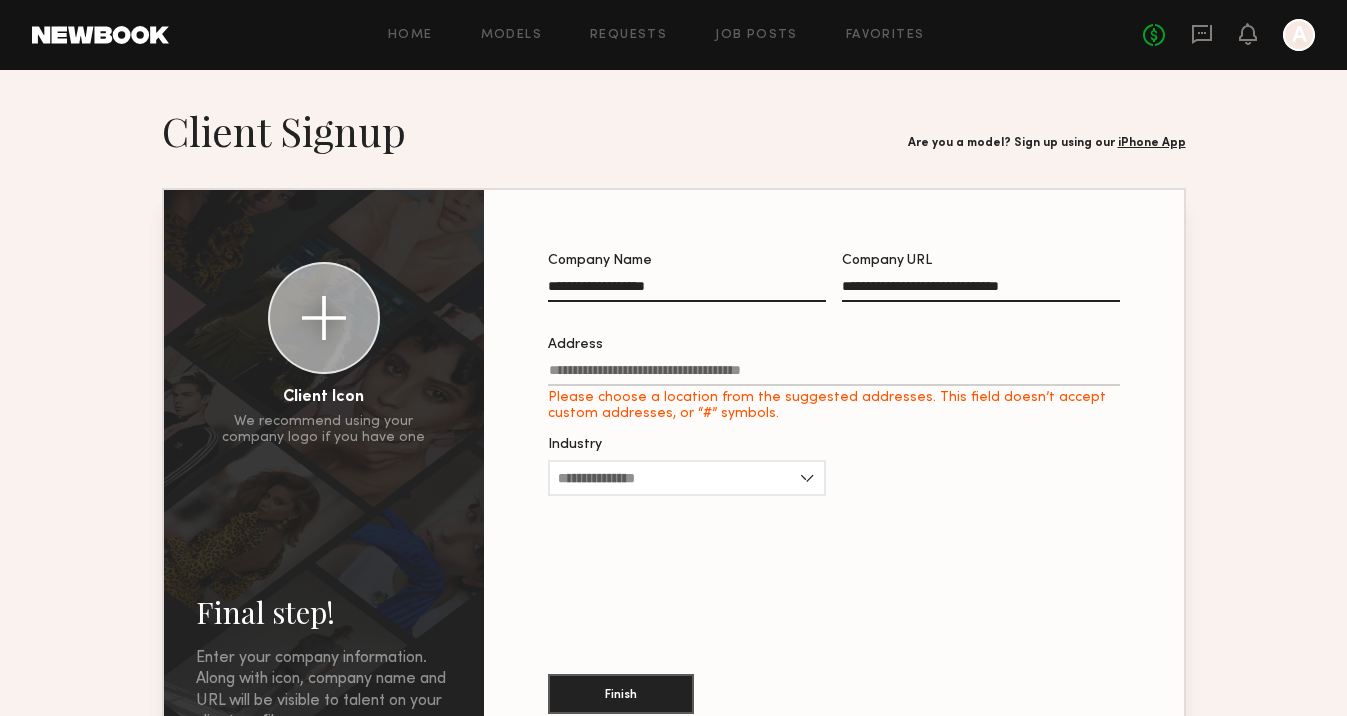 type on "**********" 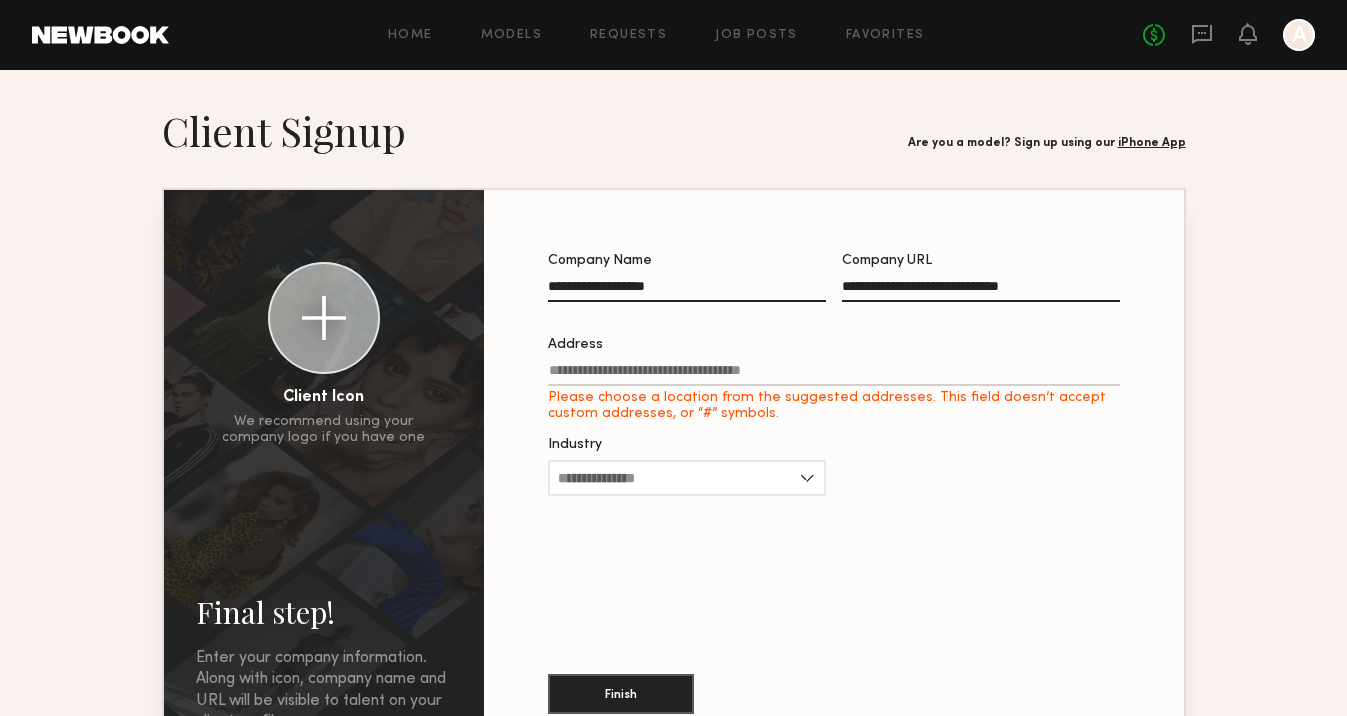 scroll, scrollTop: 17, scrollLeft: 0, axis: vertical 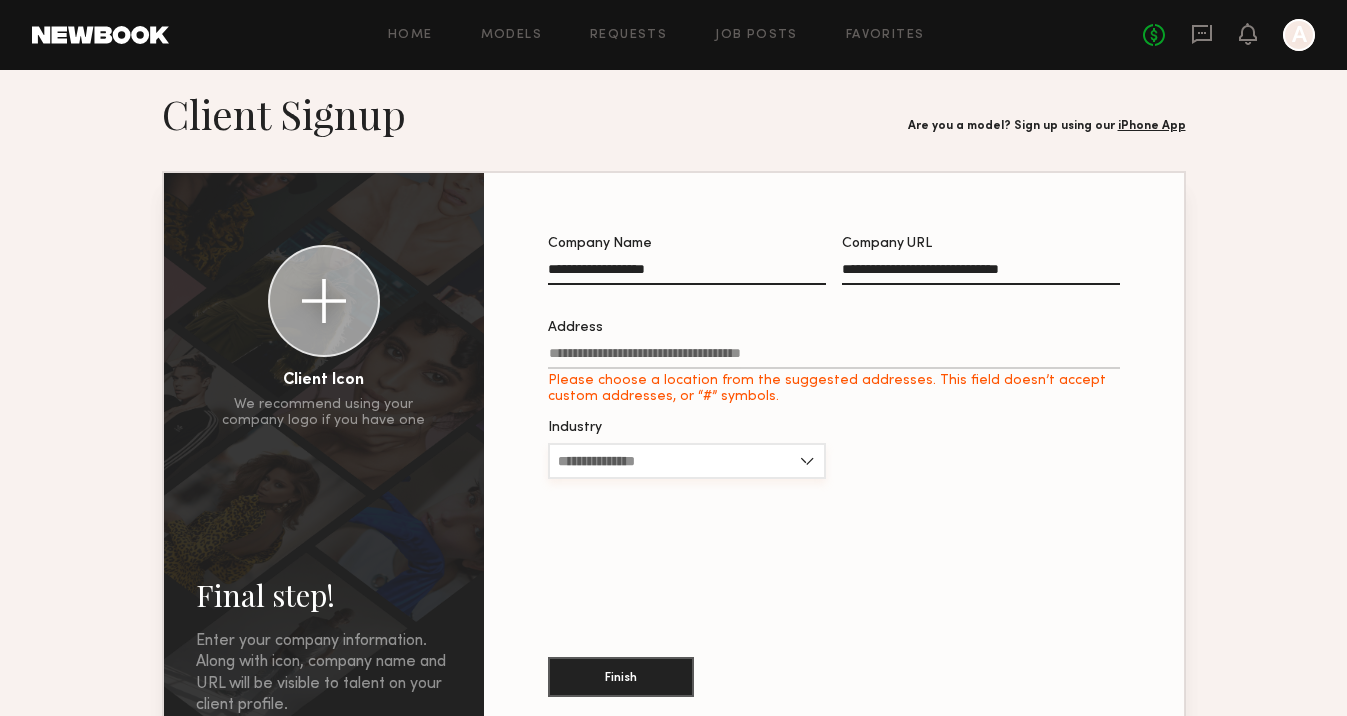 click on "Industry" at bounding box center (687, 461) 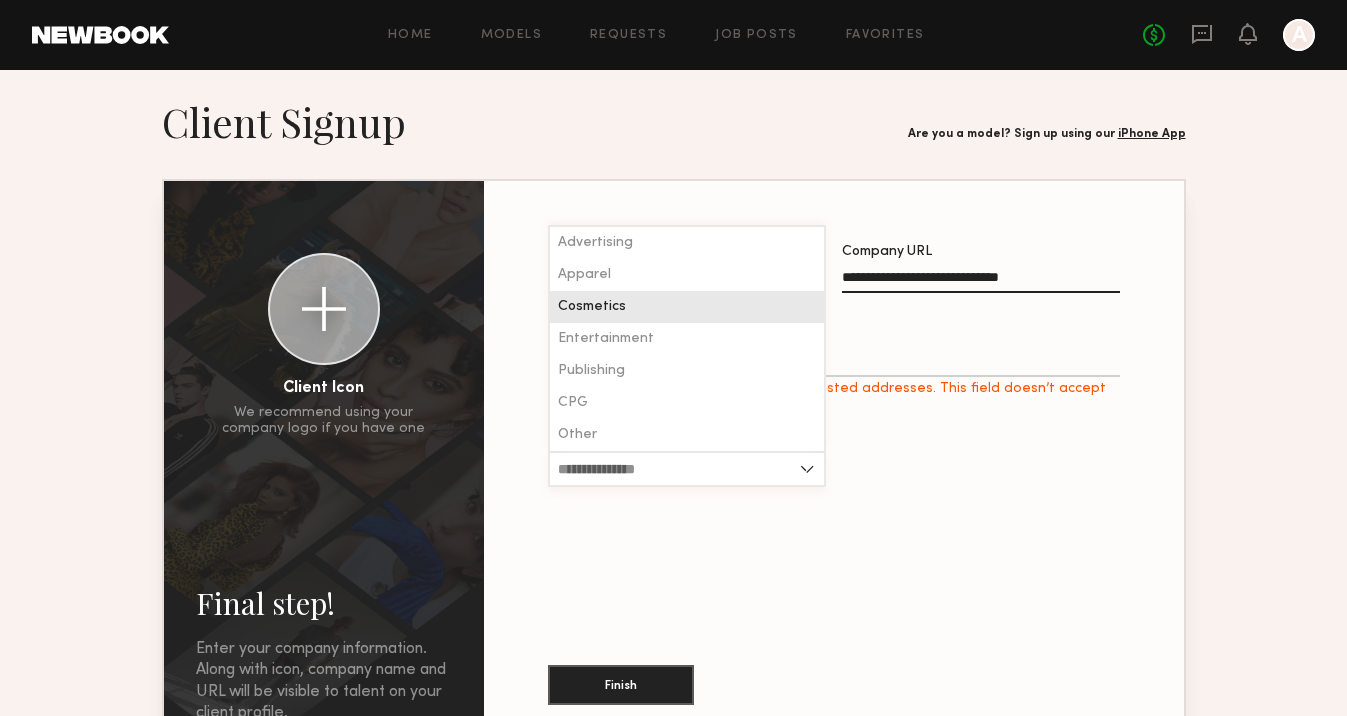scroll, scrollTop: 0, scrollLeft: 0, axis: both 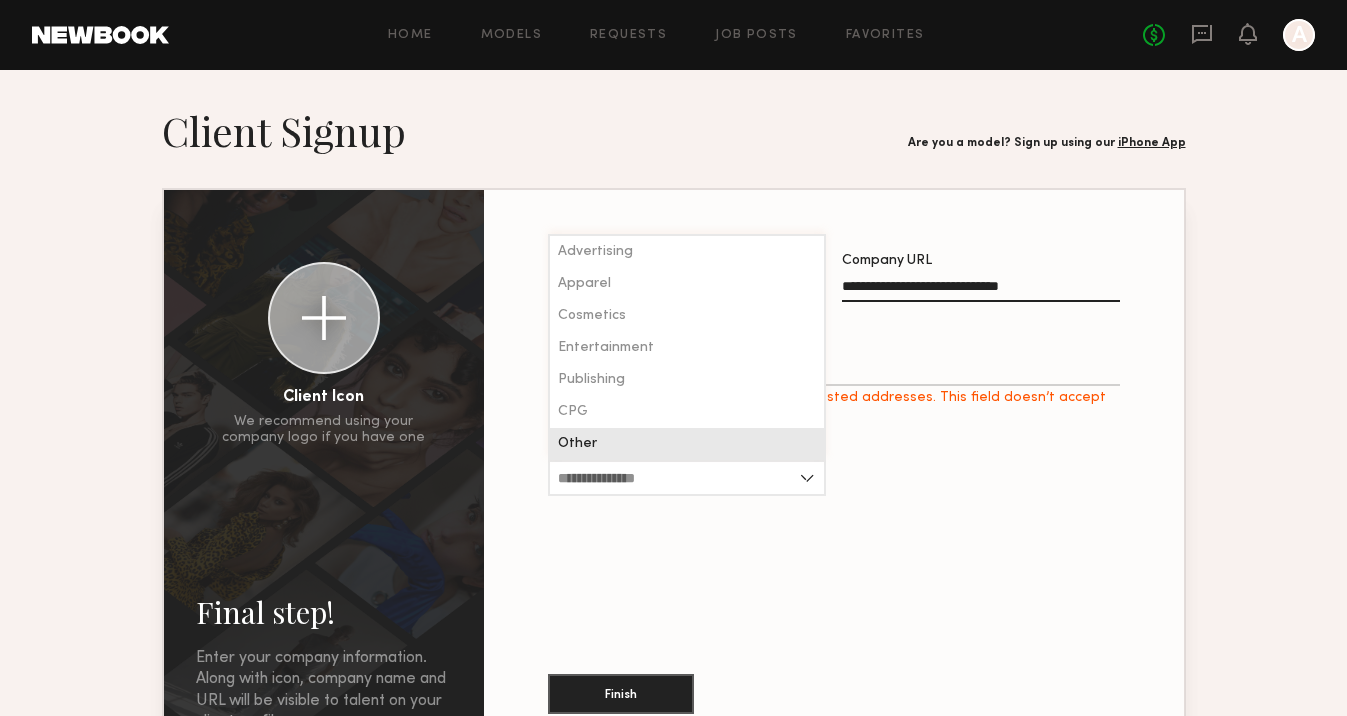 click on "Other" 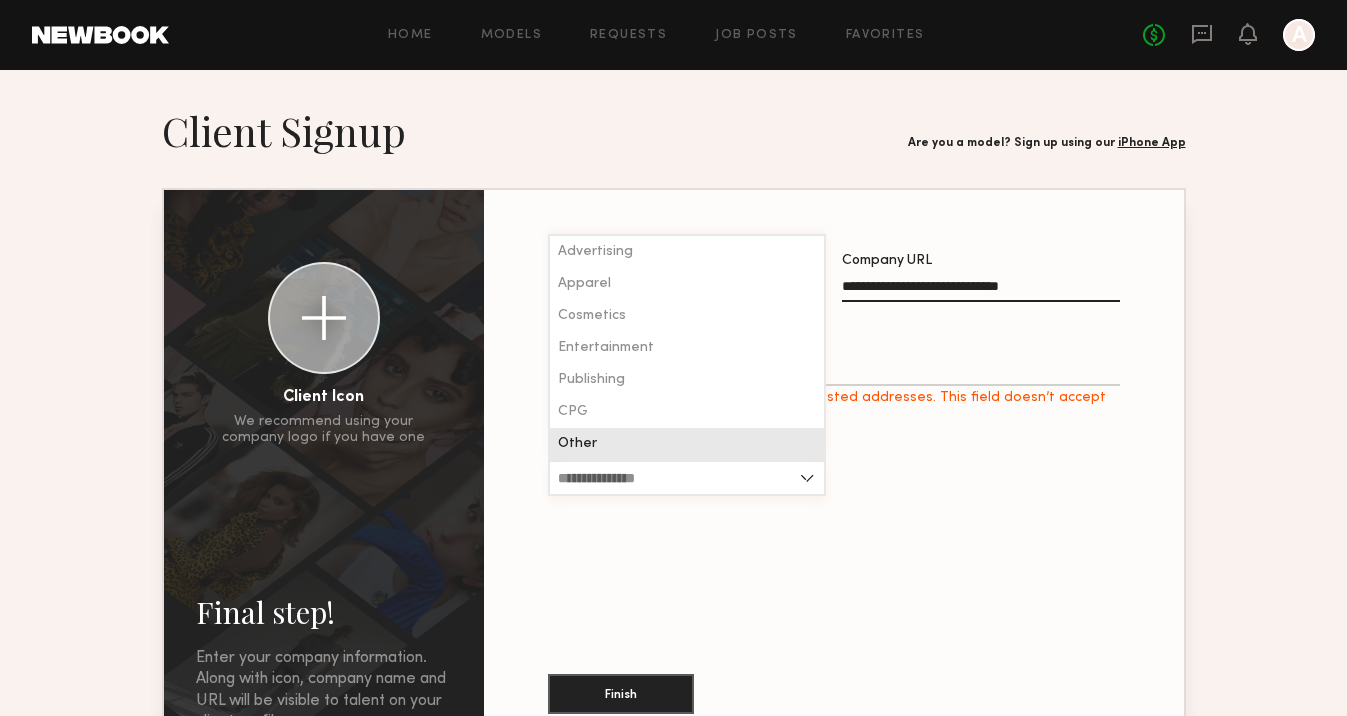 type on "*****" 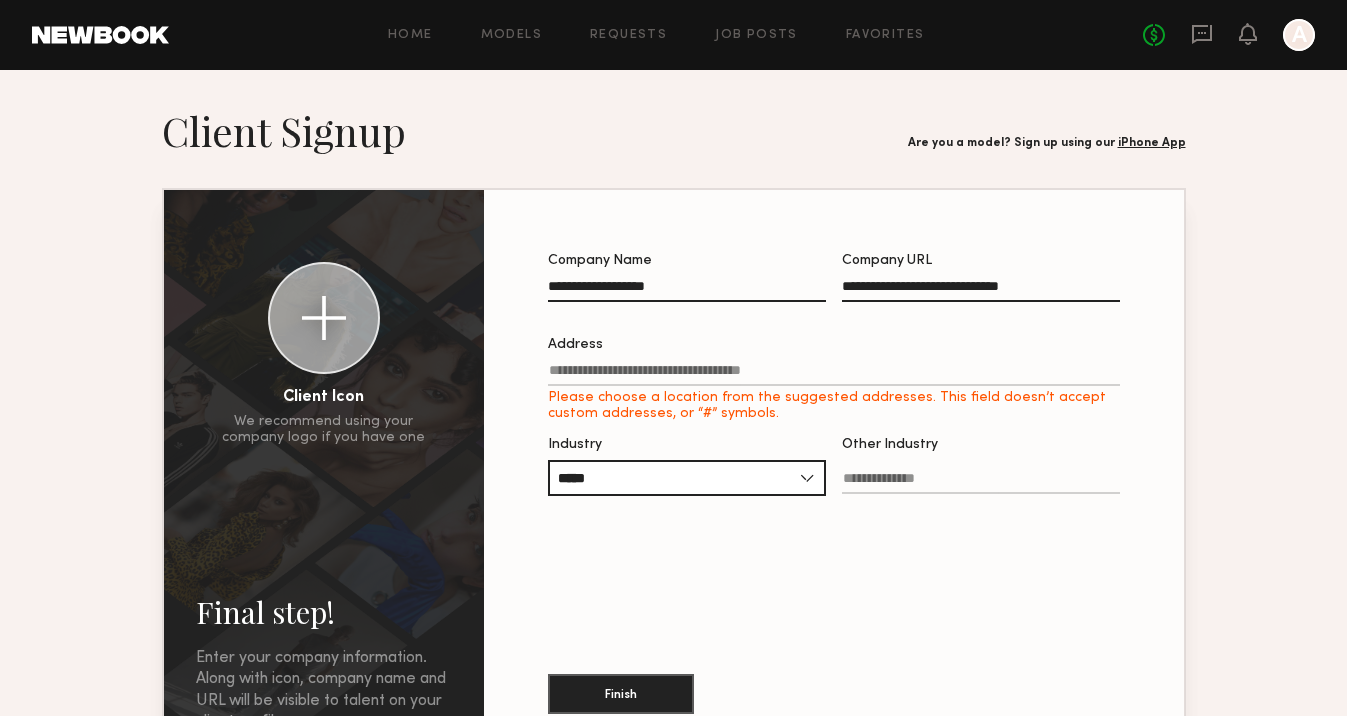 click on "Other Industry" 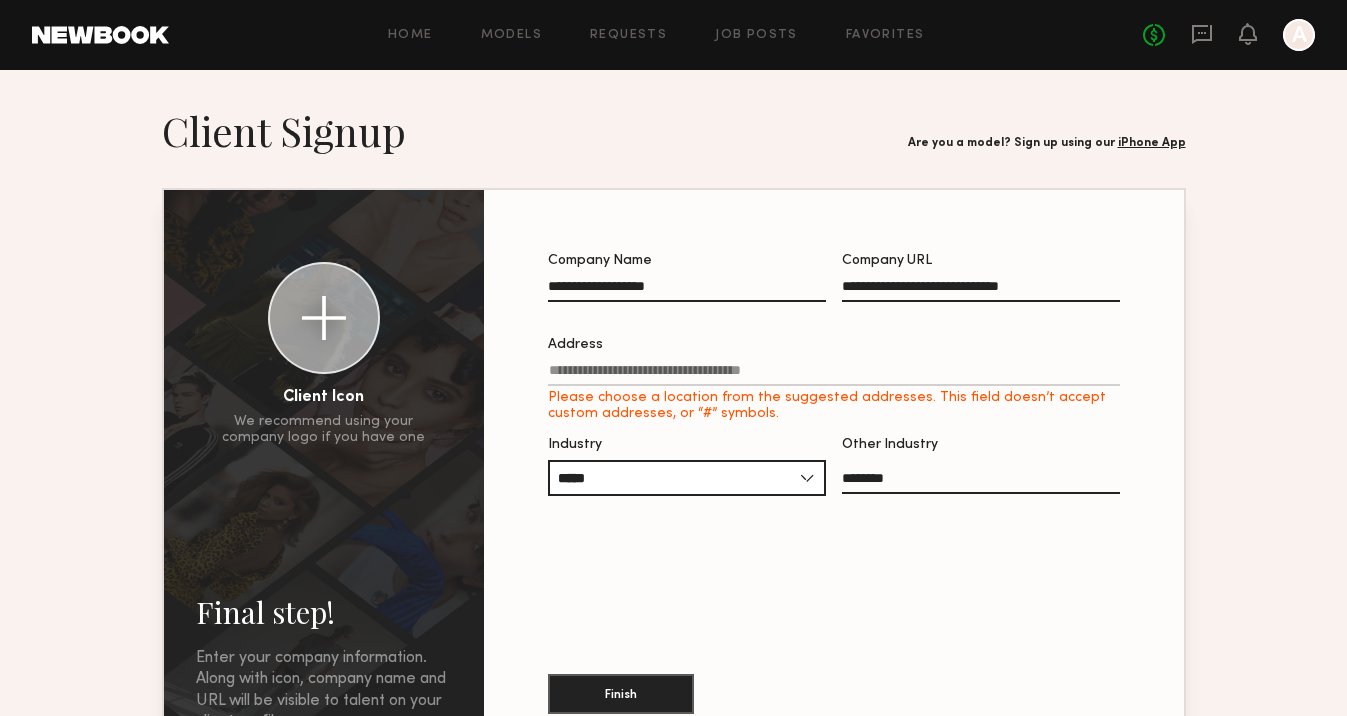 click on "********" 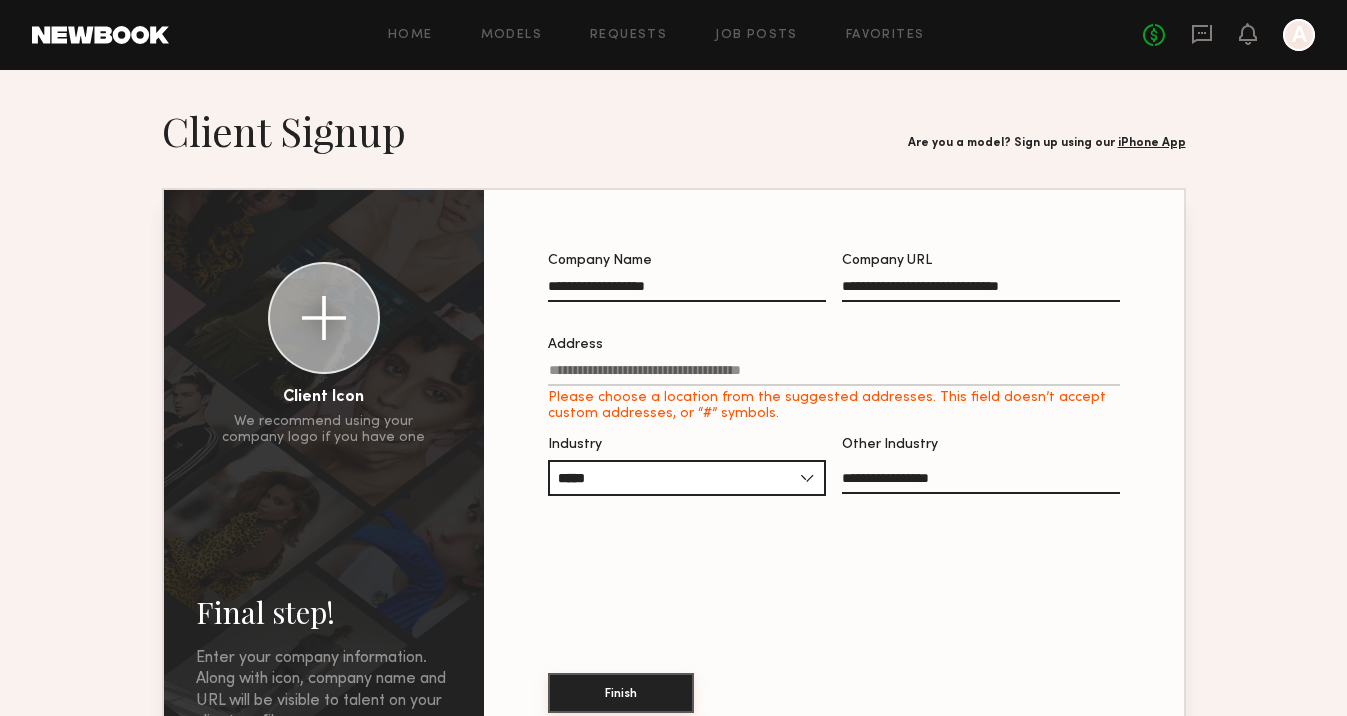 type on "**********" 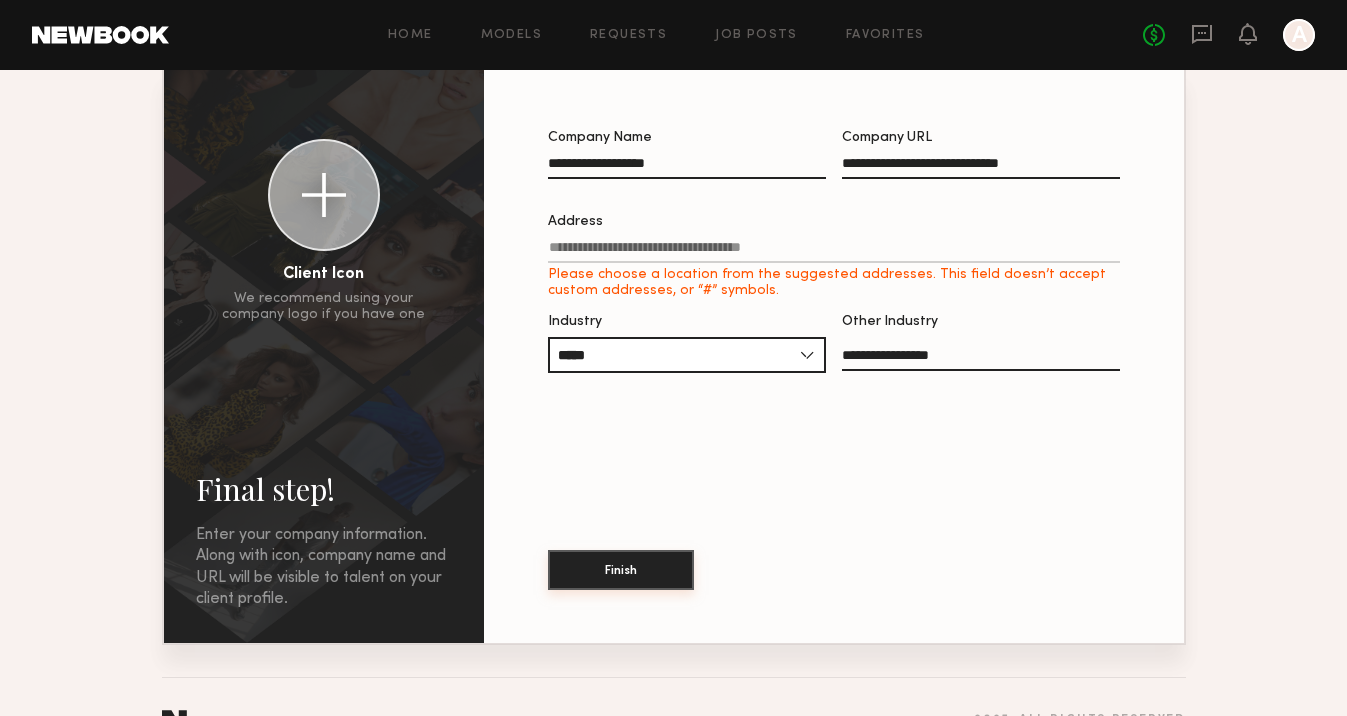 scroll, scrollTop: 137, scrollLeft: 0, axis: vertical 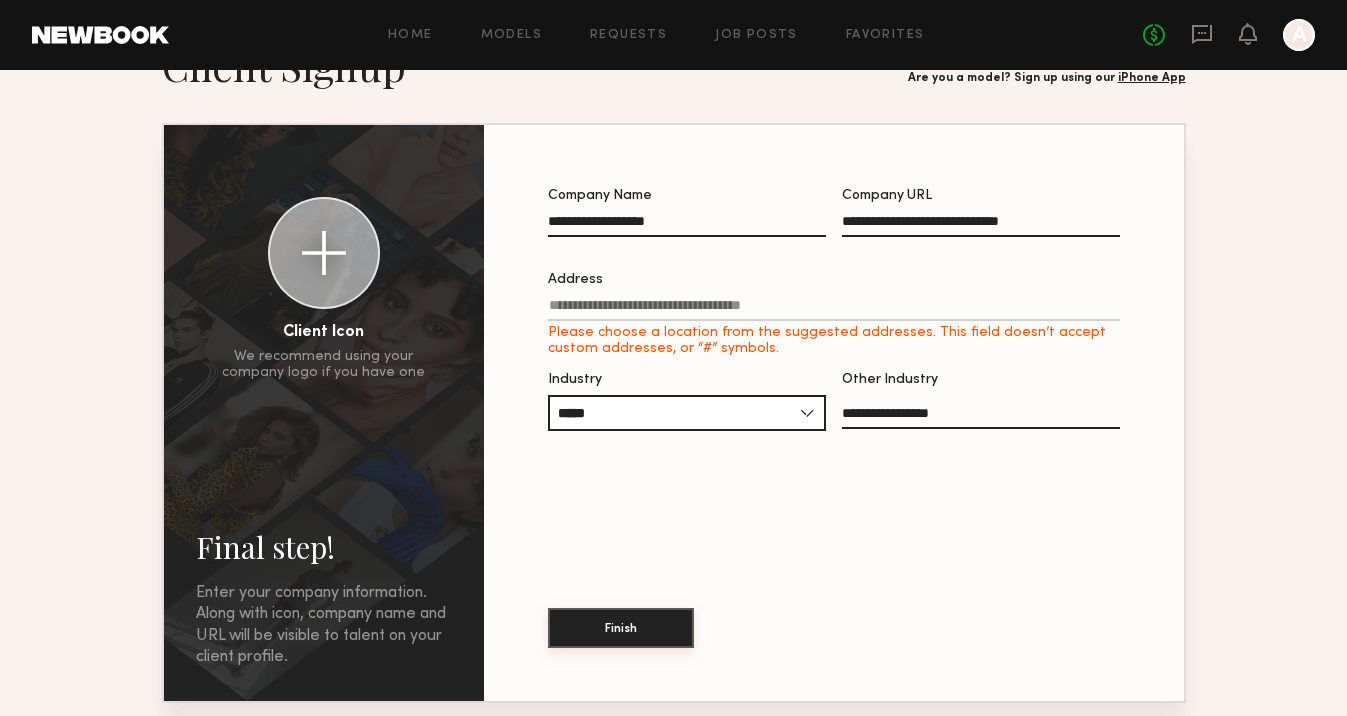 type 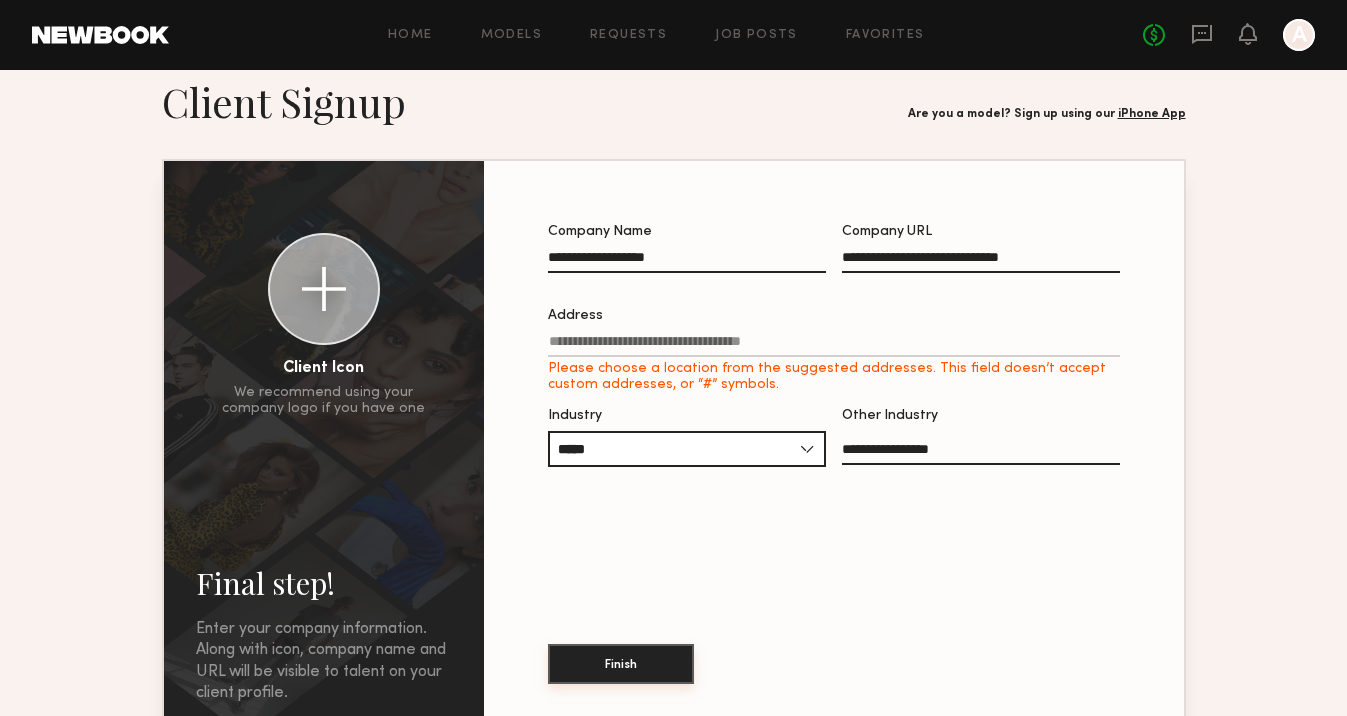 scroll, scrollTop: 33, scrollLeft: 0, axis: vertical 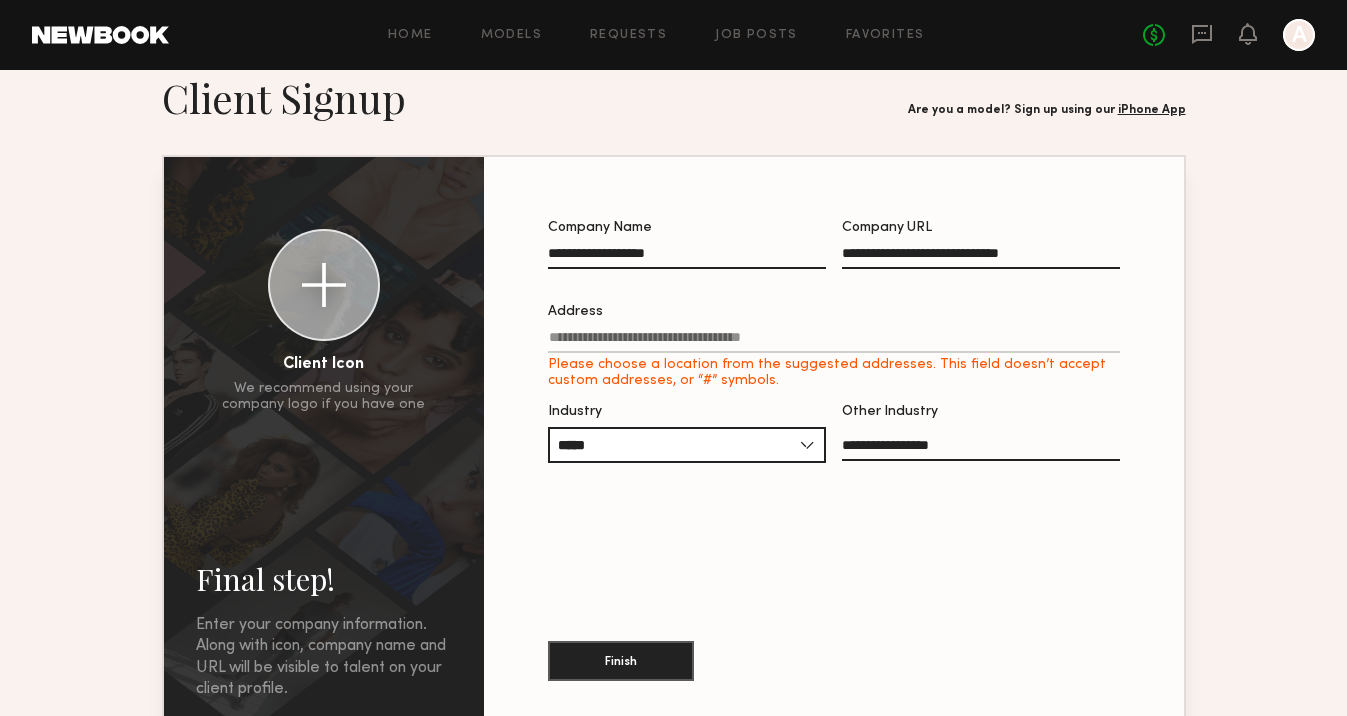 click on "Address Please choose a location from the suggested addresses. This field doesn’t accept custom addresses, or “#” symbols." 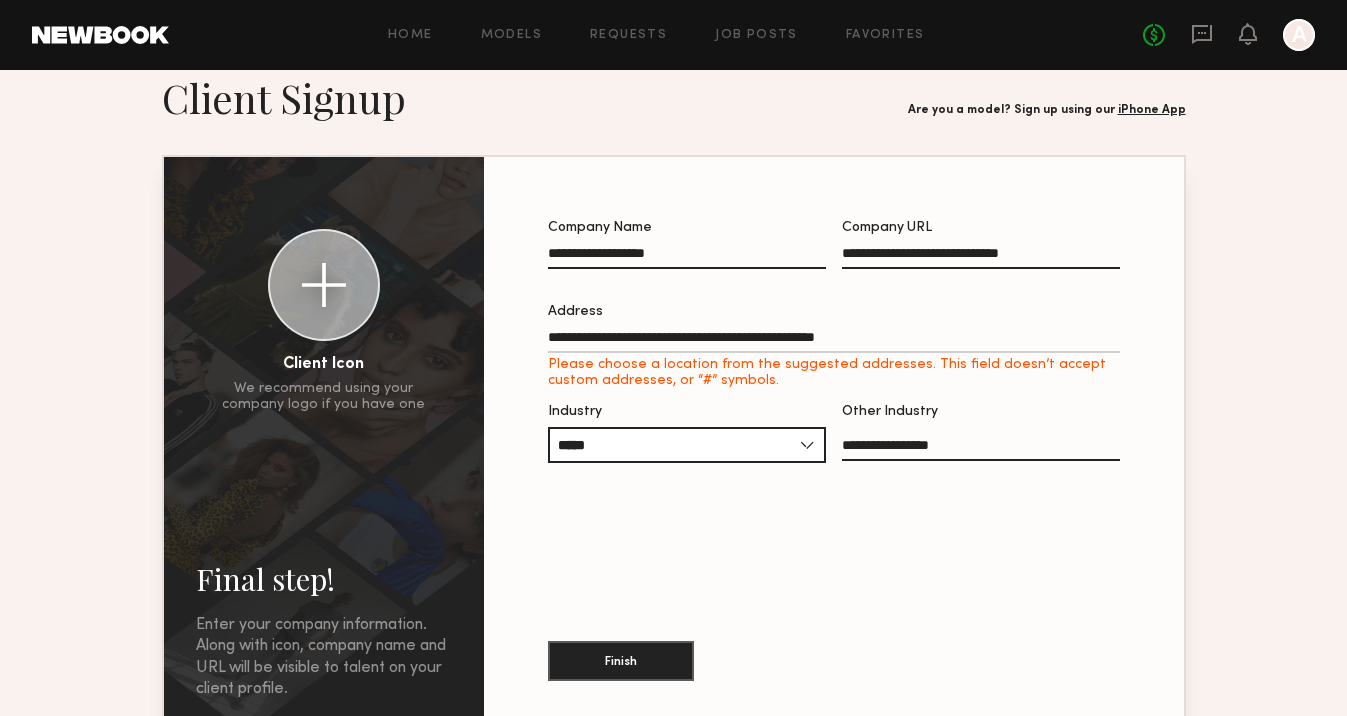 type on "**********" 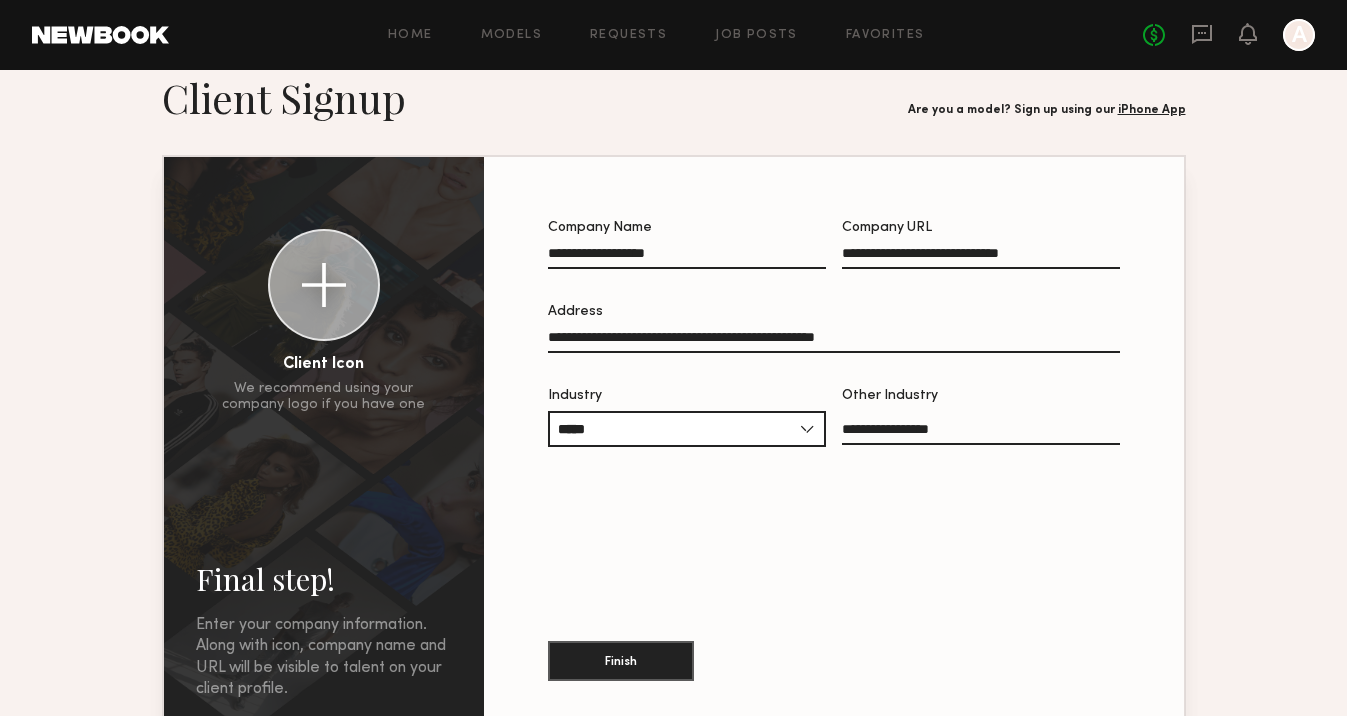 scroll, scrollTop: 170, scrollLeft: 0, axis: vertical 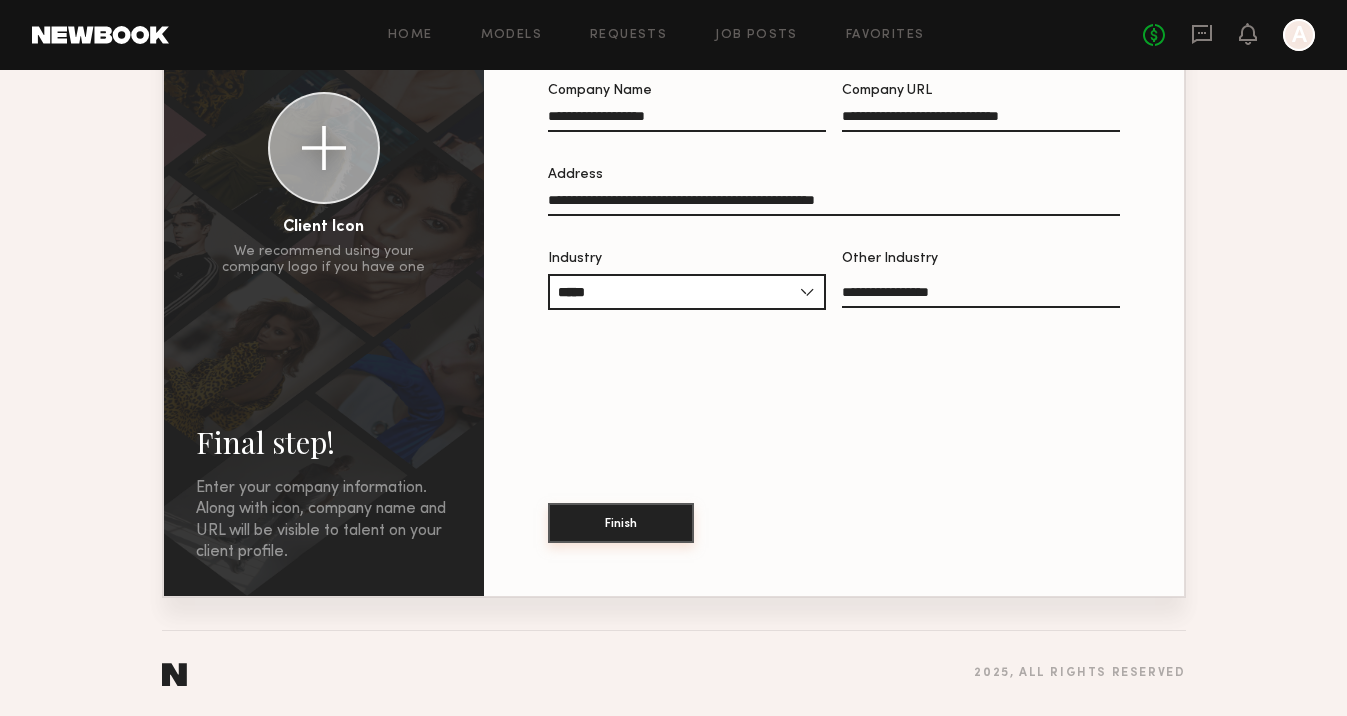 click on "Finish" 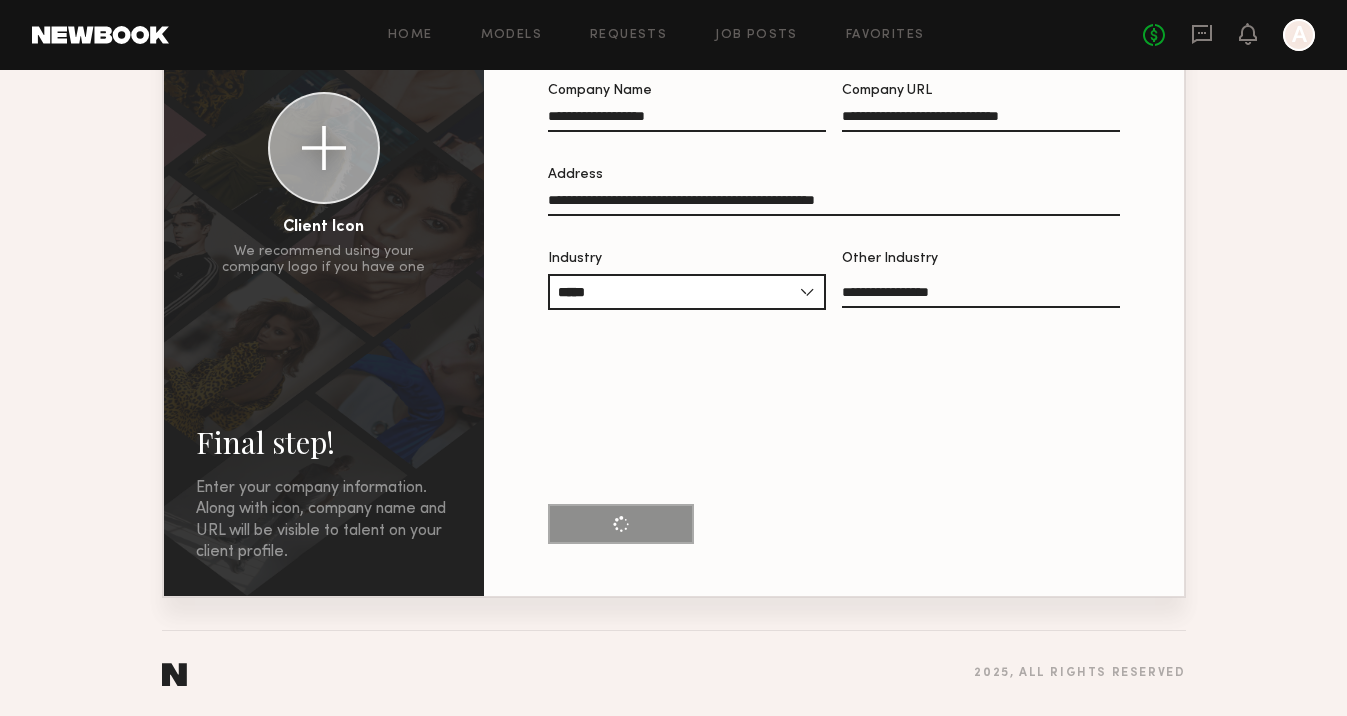 scroll, scrollTop: 0, scrollLeft: 0, axis: both 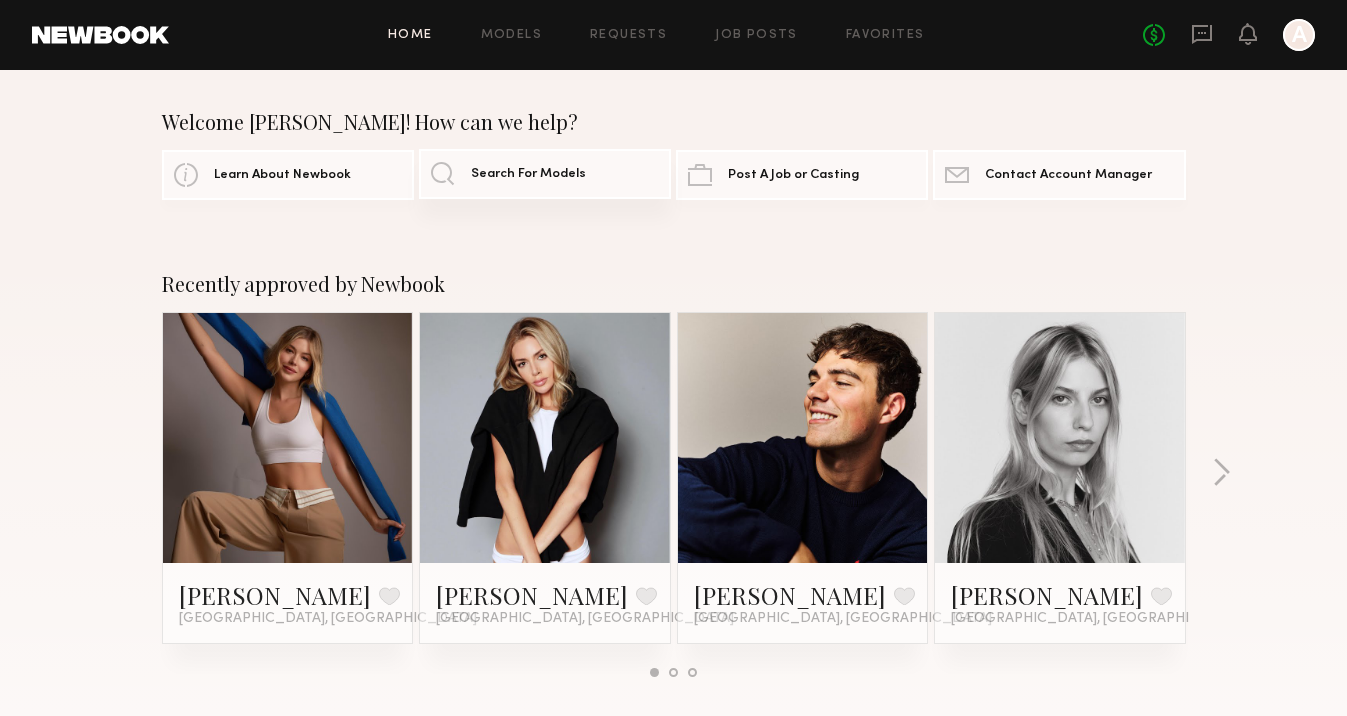 click on "Search For Models" 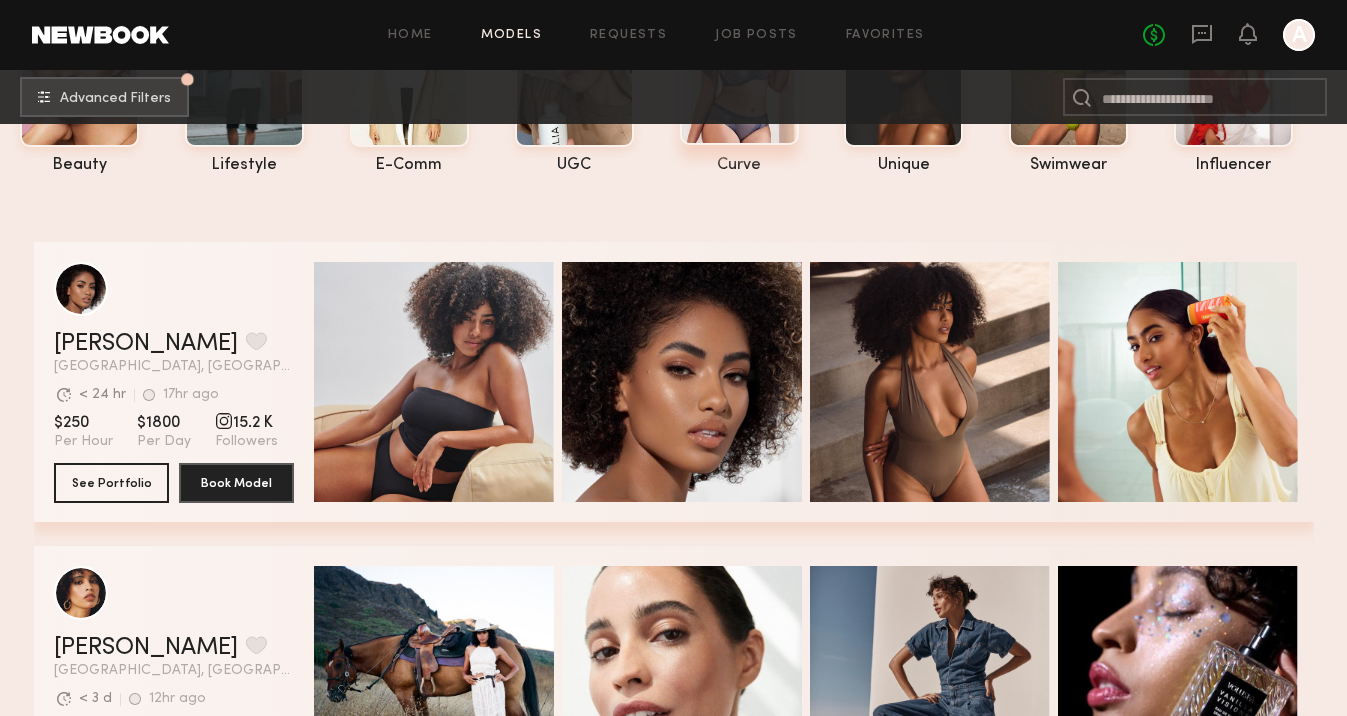 scroll, scrollTop: 0, scrollLeft: 0, axis: both 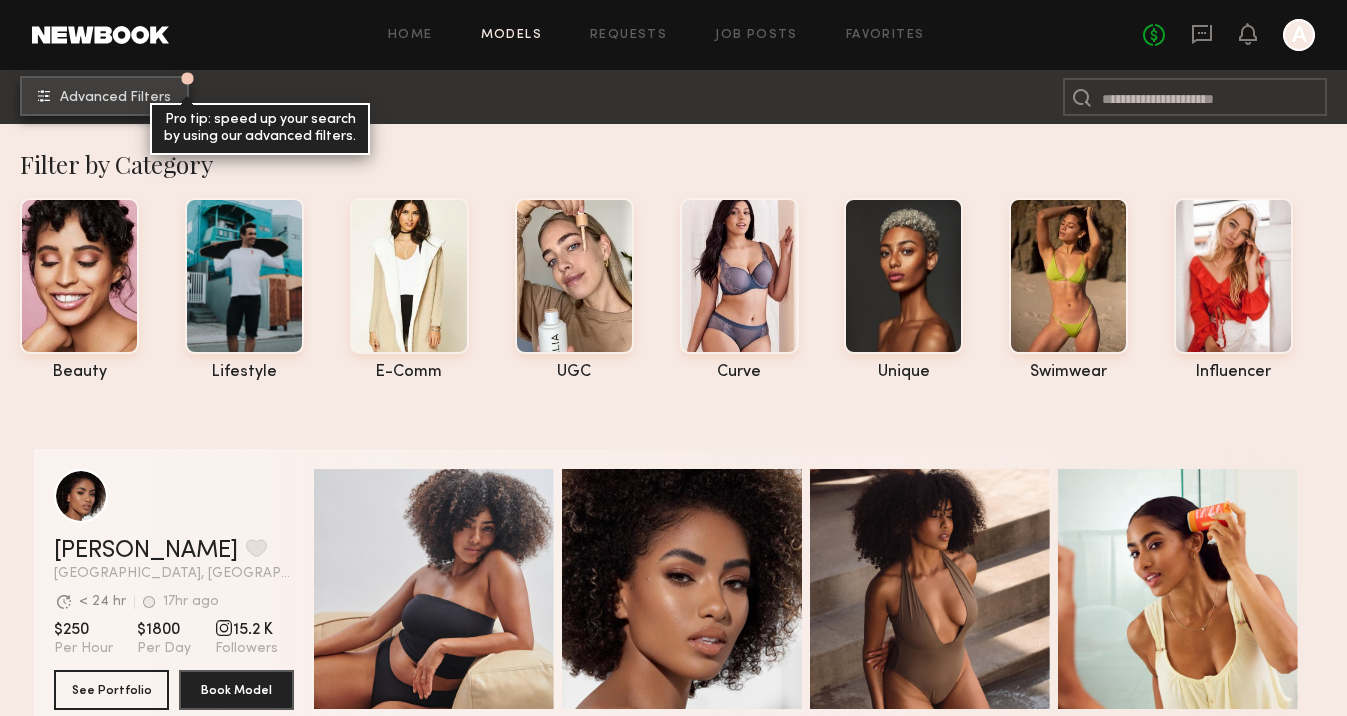 click on "Advanced Filters" 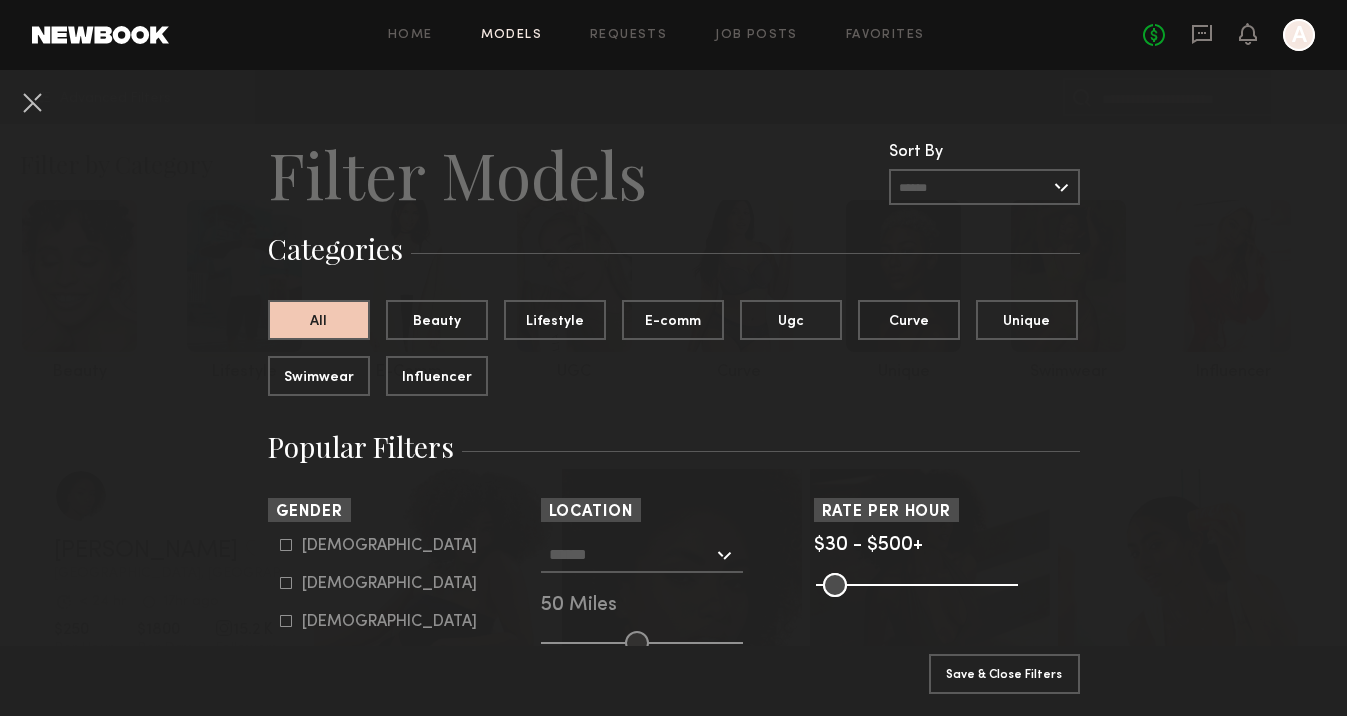 click on "Male" 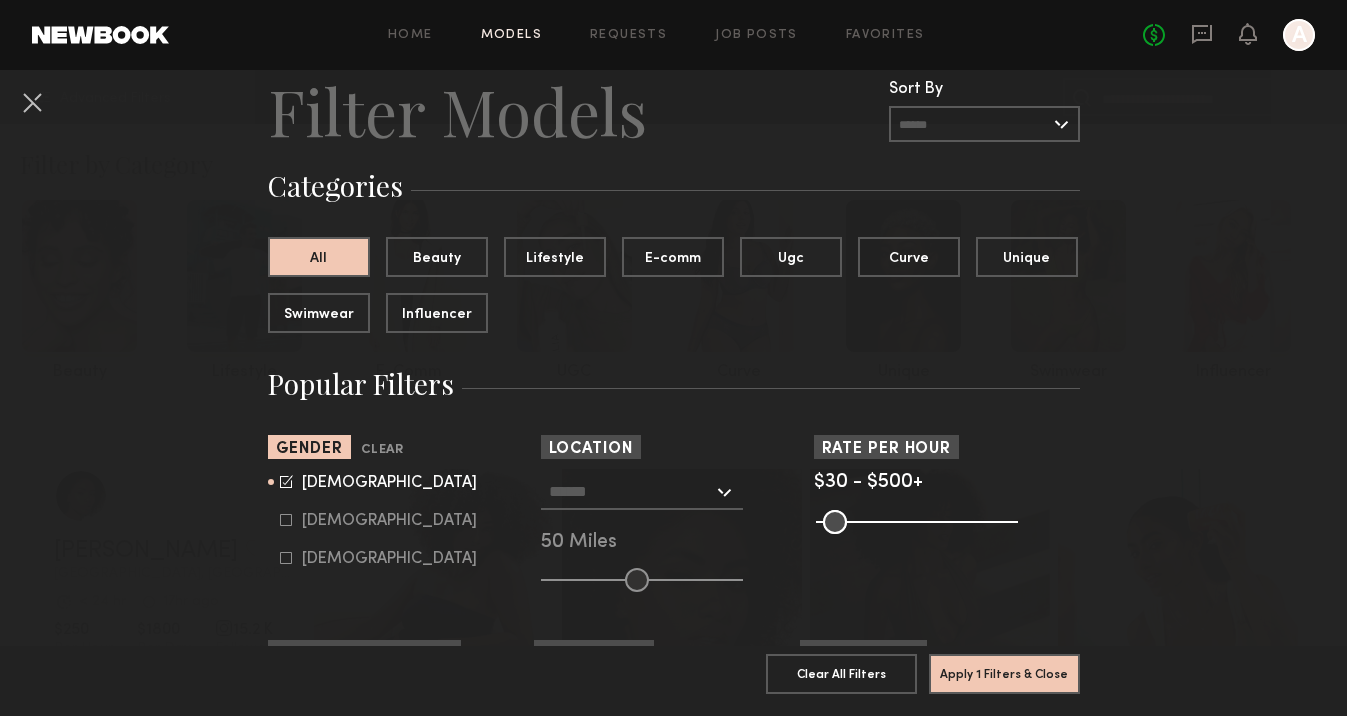 scroll, scrollTop: 70, scrollLeft: 0, axis: vertical 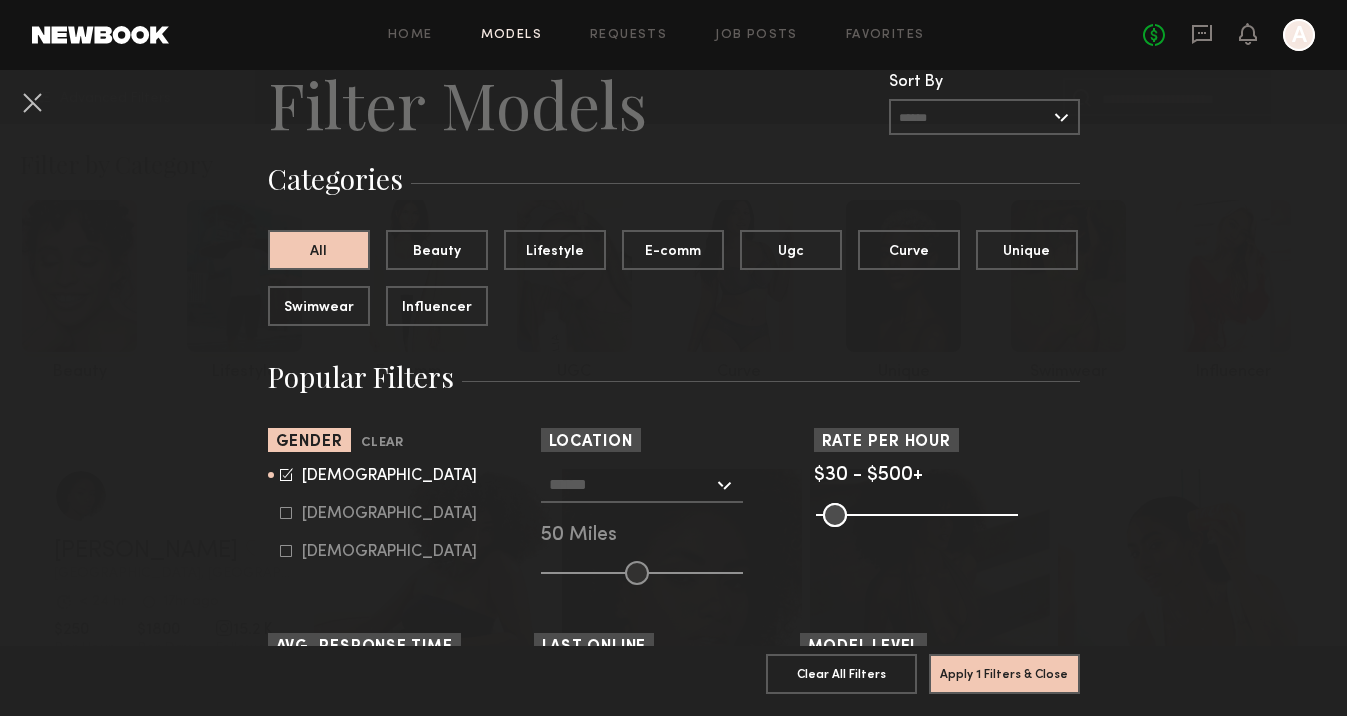 click 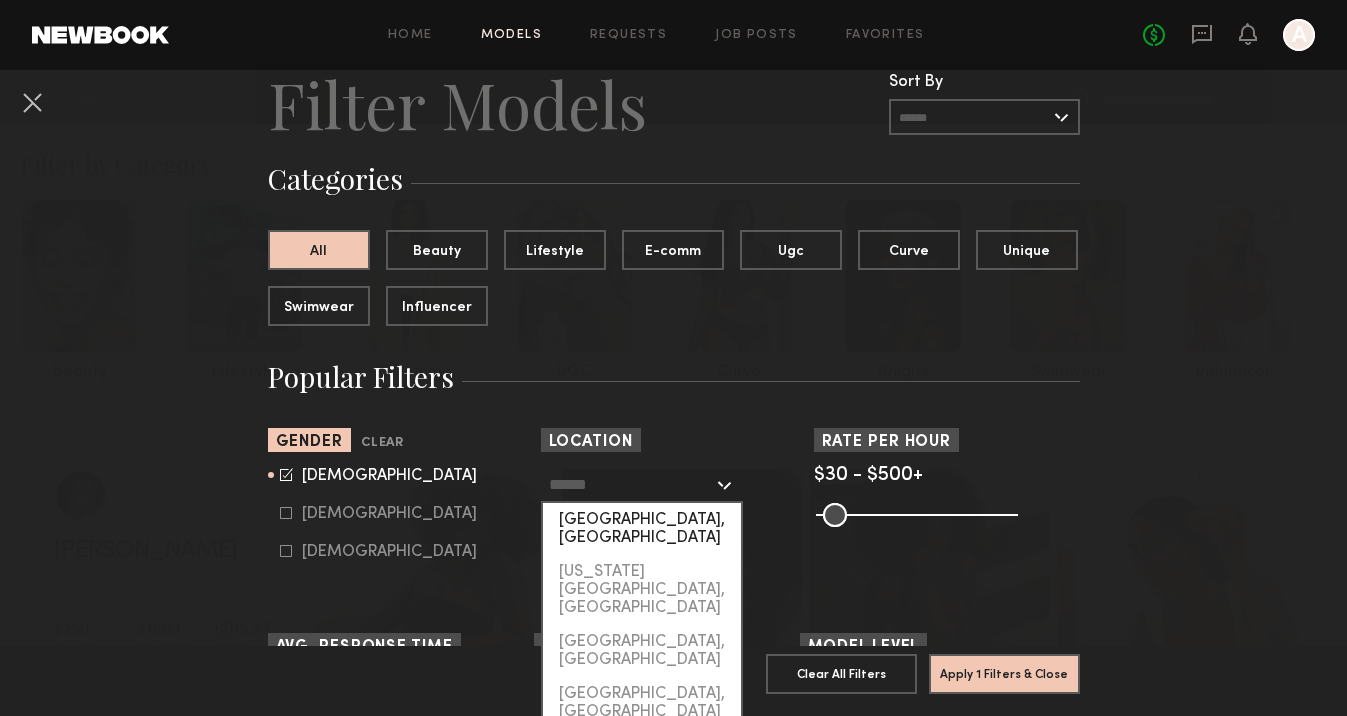 click on "Los Angeles, CA" 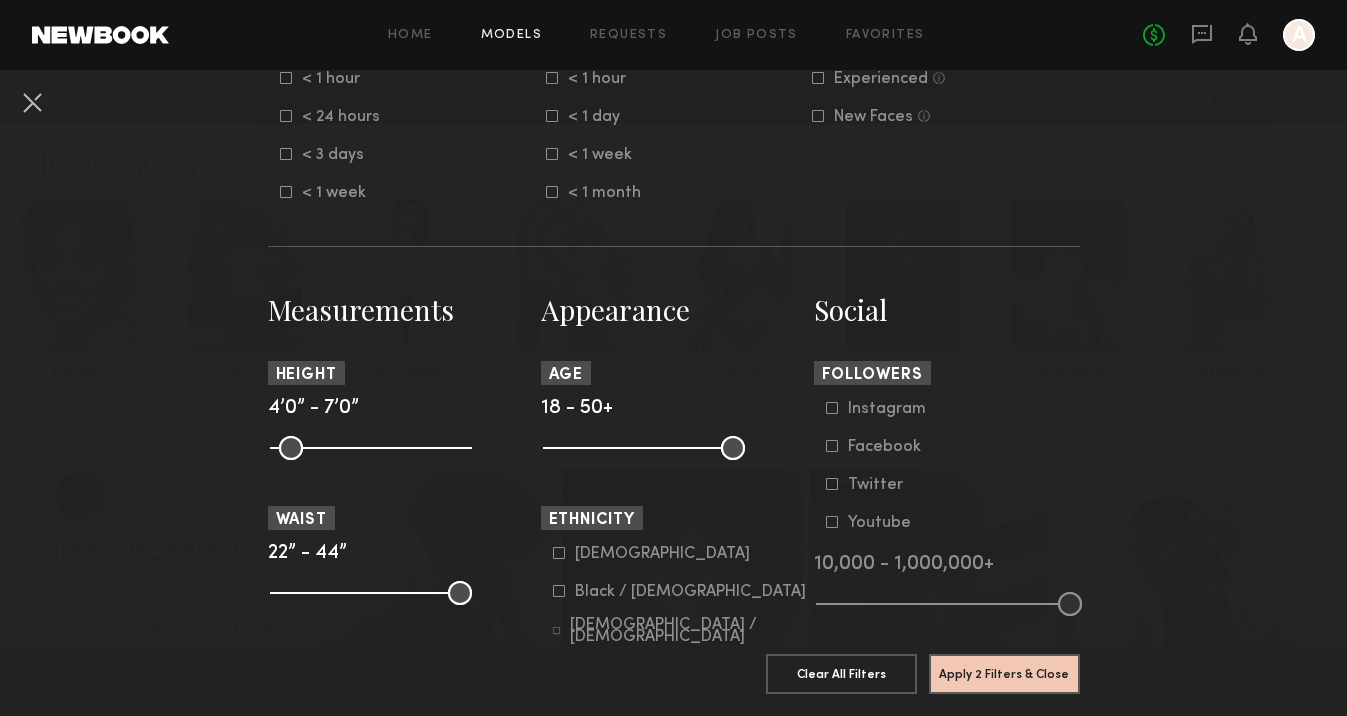 scroll, scrollTop: 689, scrollLeft: 0, axis: vertical 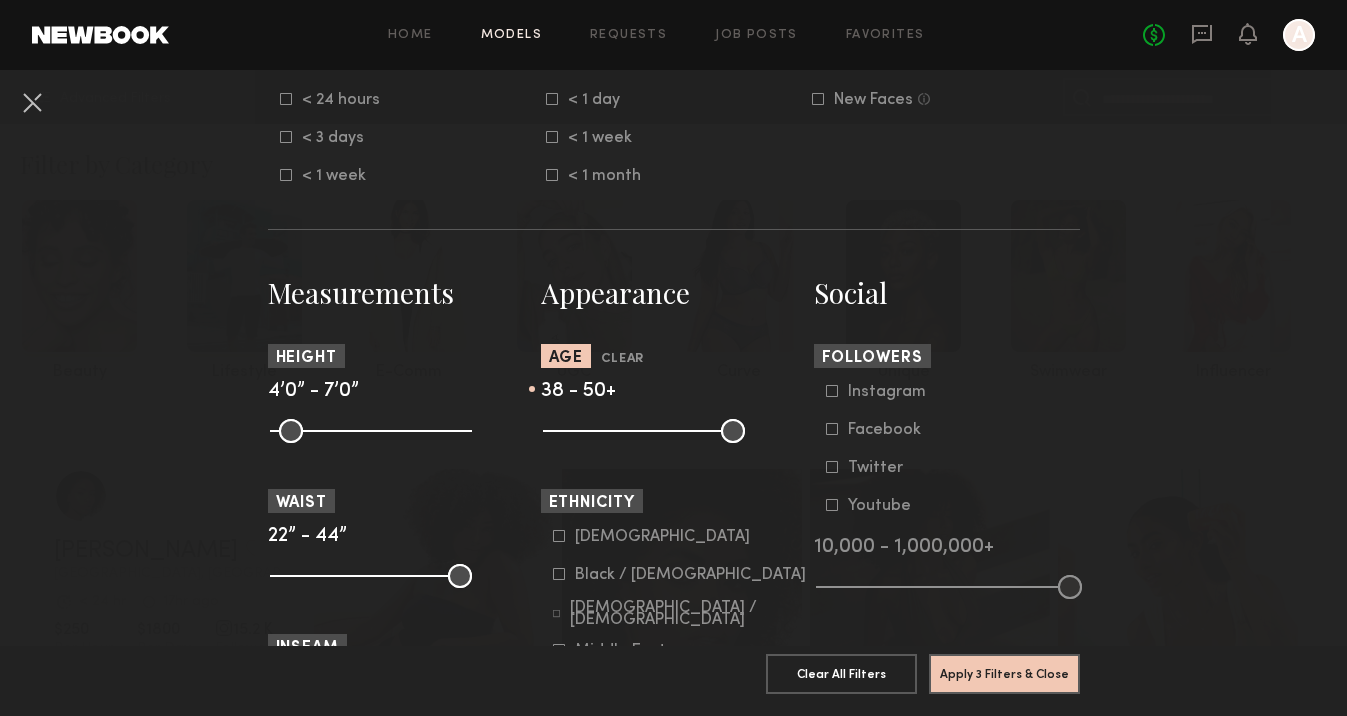 drag, startPoint x: 559, startPoint y: 429, endPoint x: 665, endPoint y: 431, distance: 106.01887 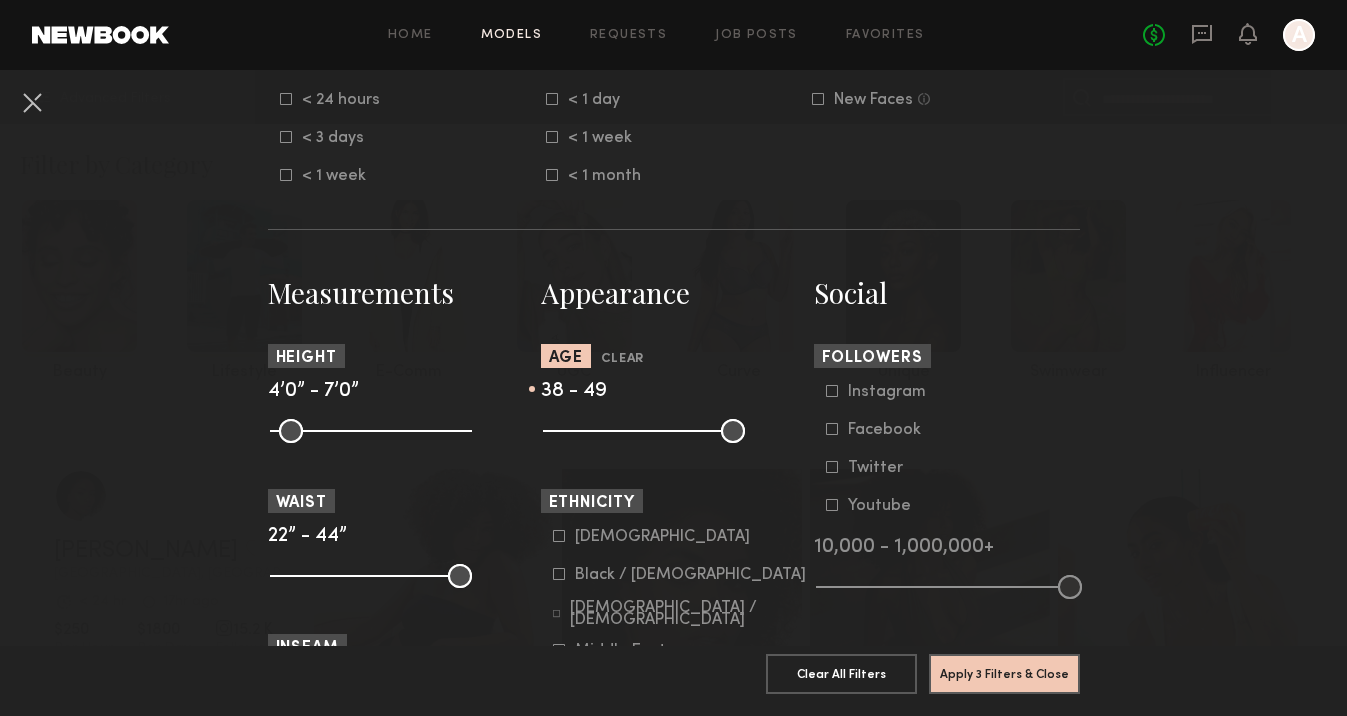 type on "**" 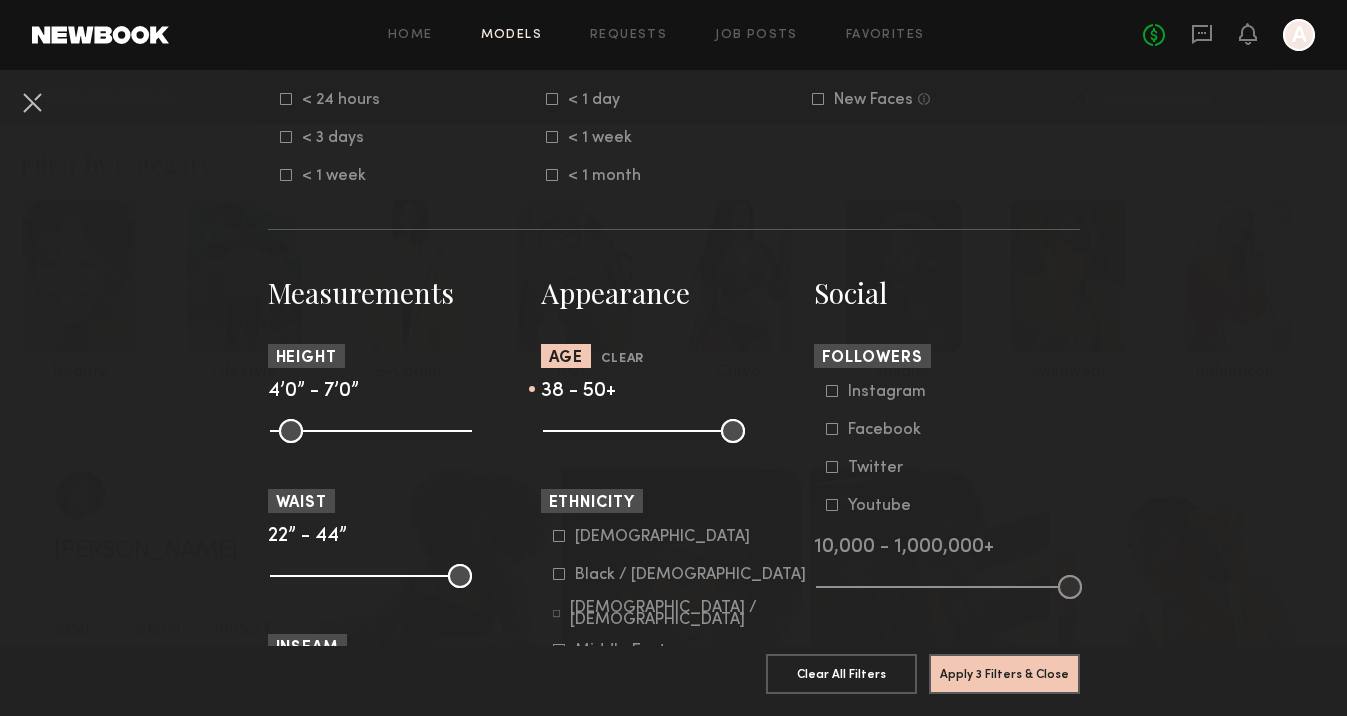 click 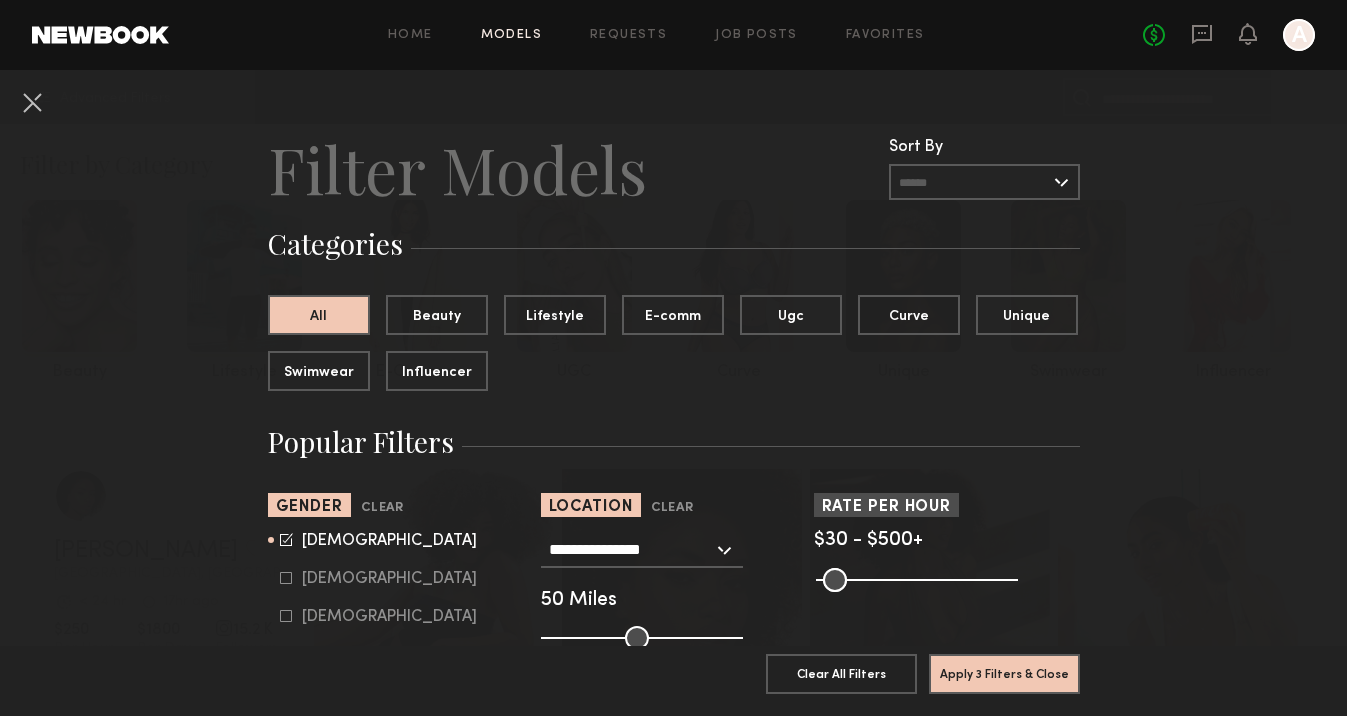 scroll, scrollTop: 0, scrollLeft: 0, axis: both 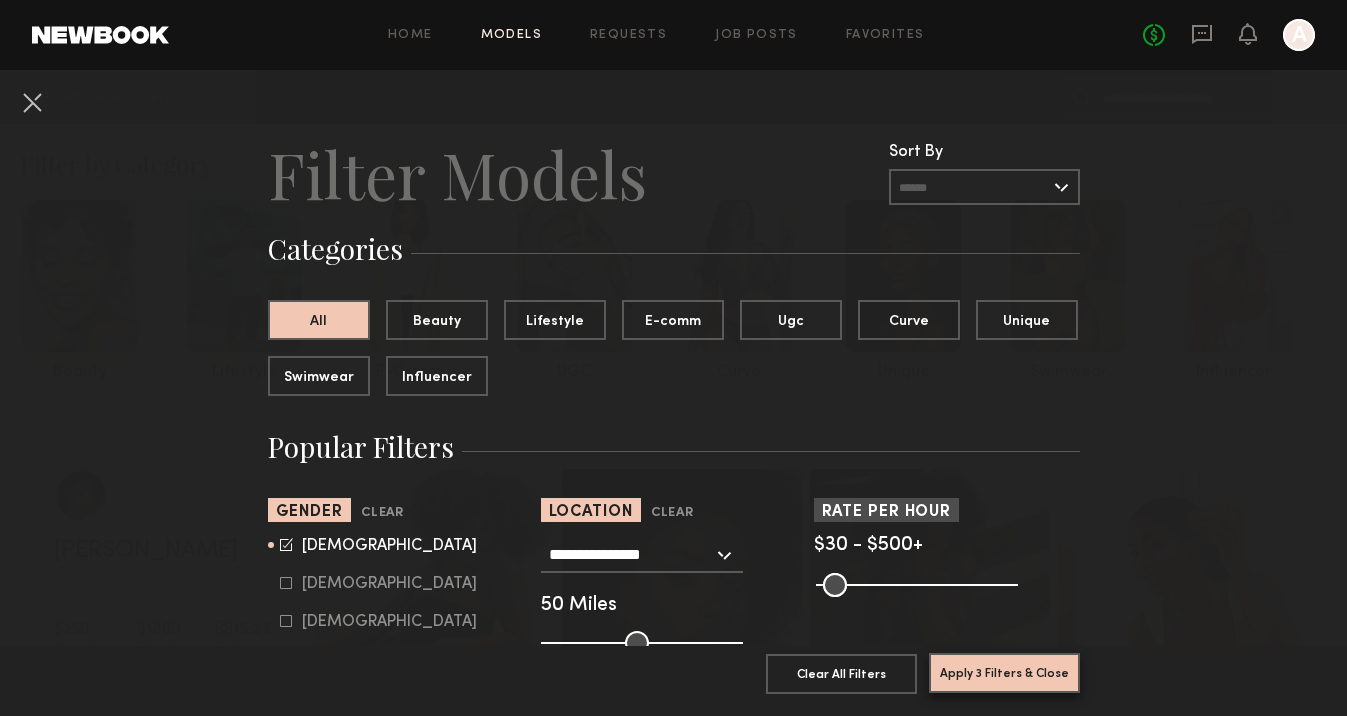 click on "Apply 3 Filters & Close" 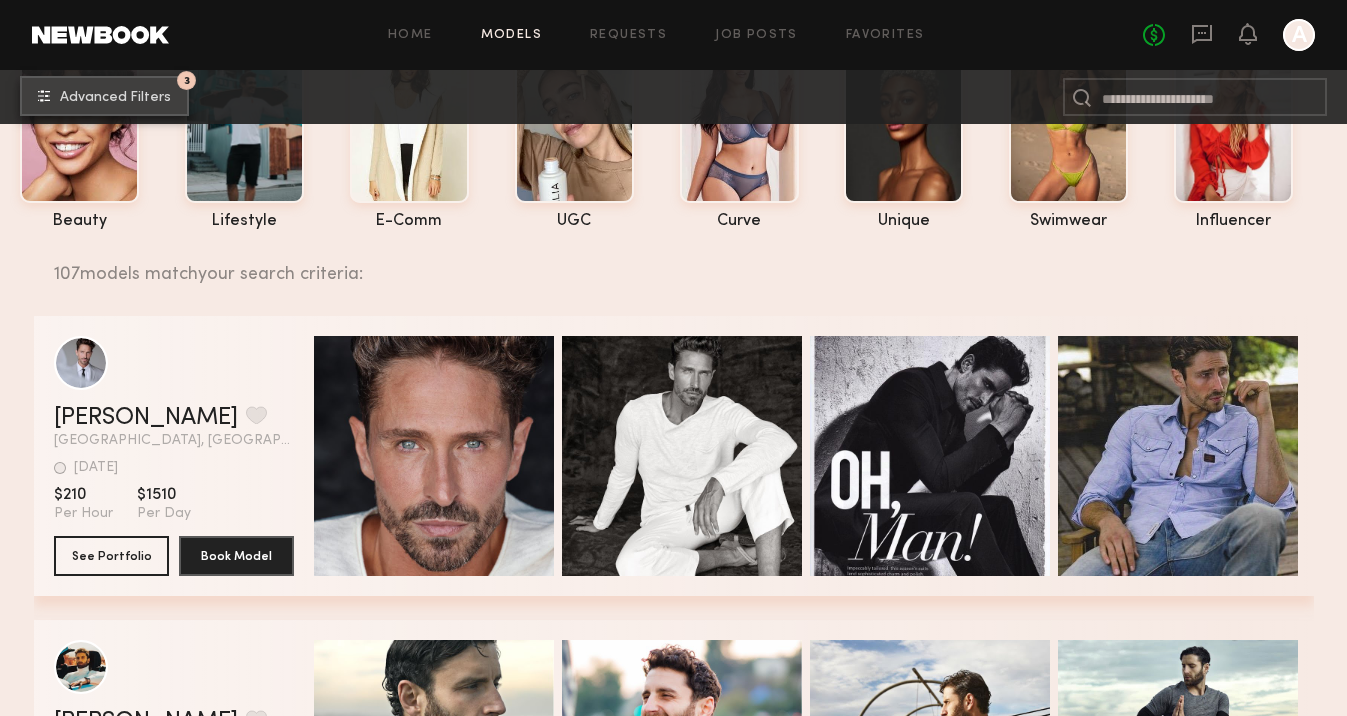 scroll, scrollTop: 152, scrollLeft: 0, axis: vertical 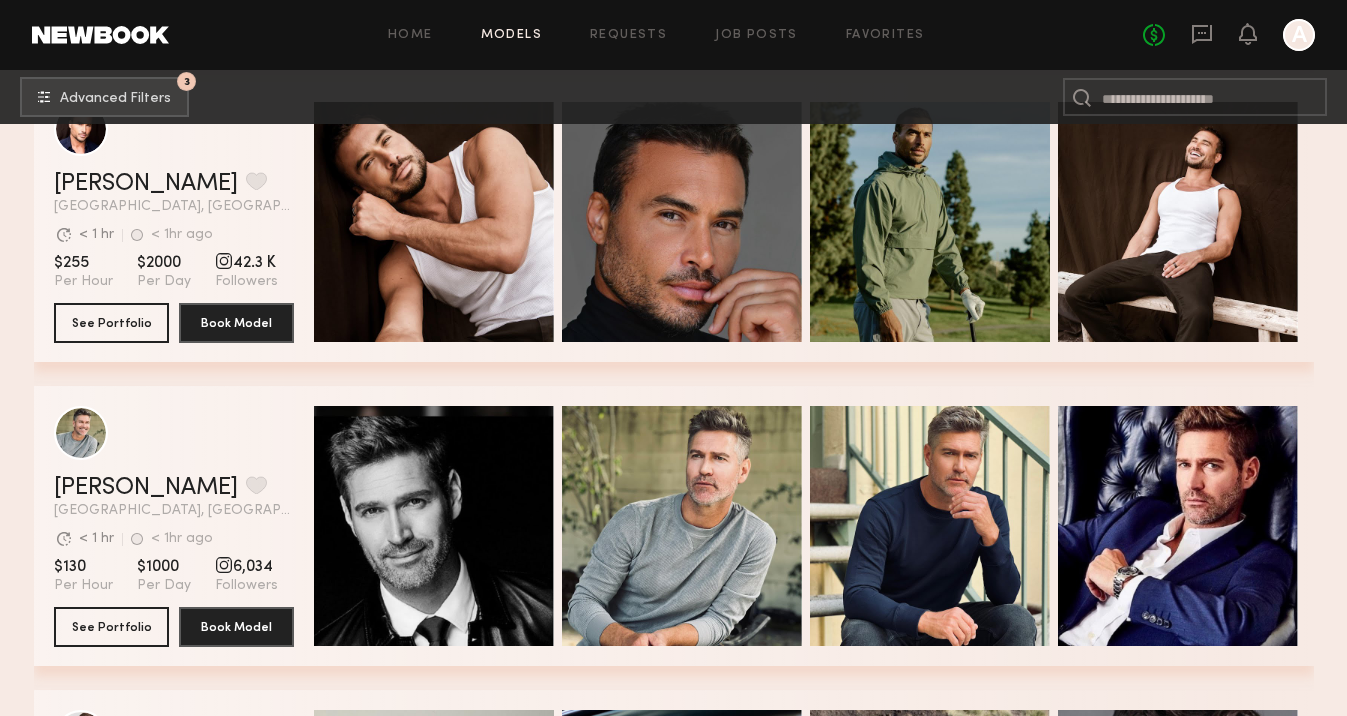 click on "Avg. request  response time < 1 hr < 1hr ago Last Online" 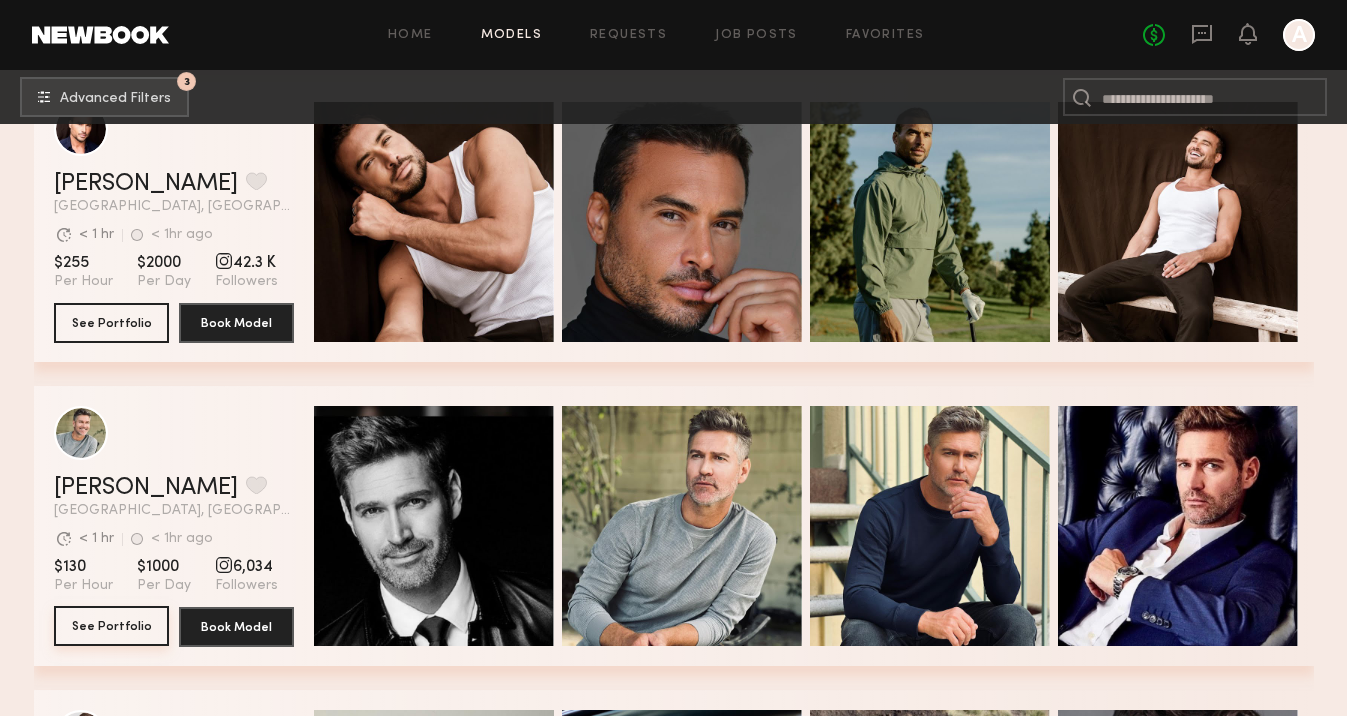 click on "See Portfolio" 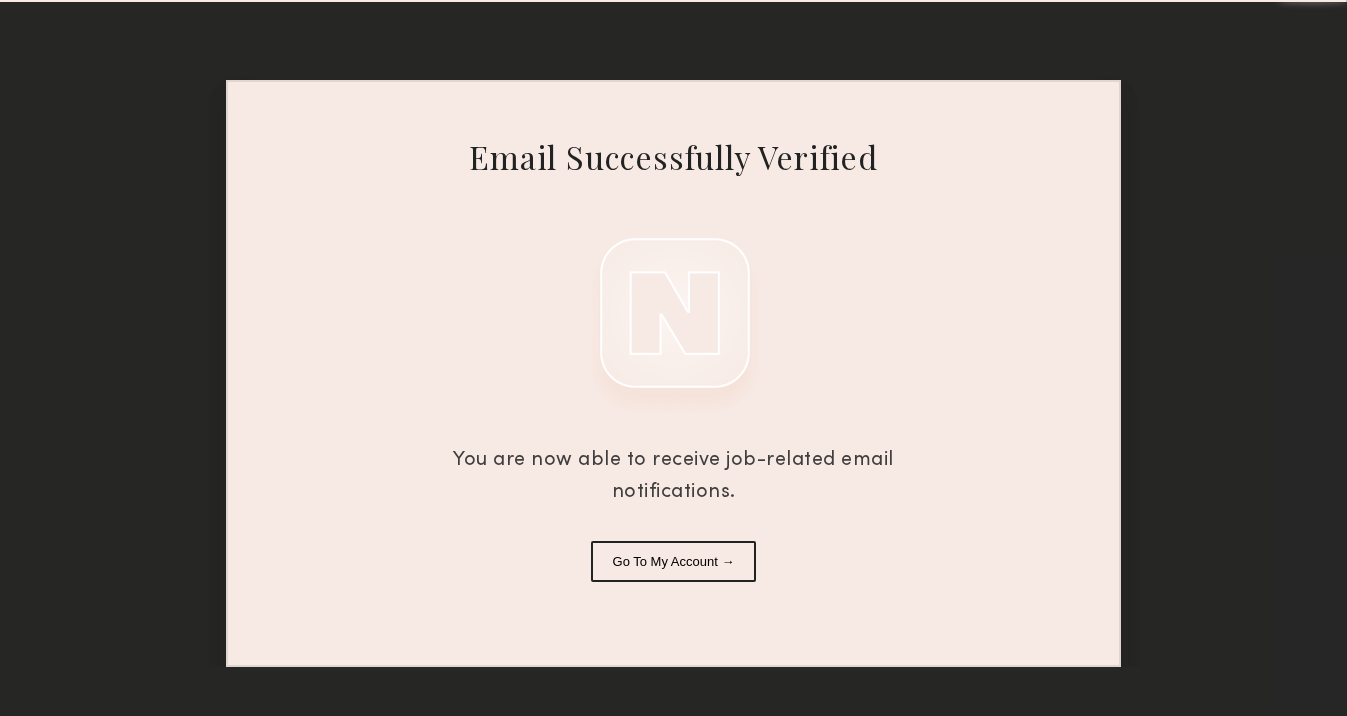scroll, scrollTop: 0, scrollLeft: 0, axis: both 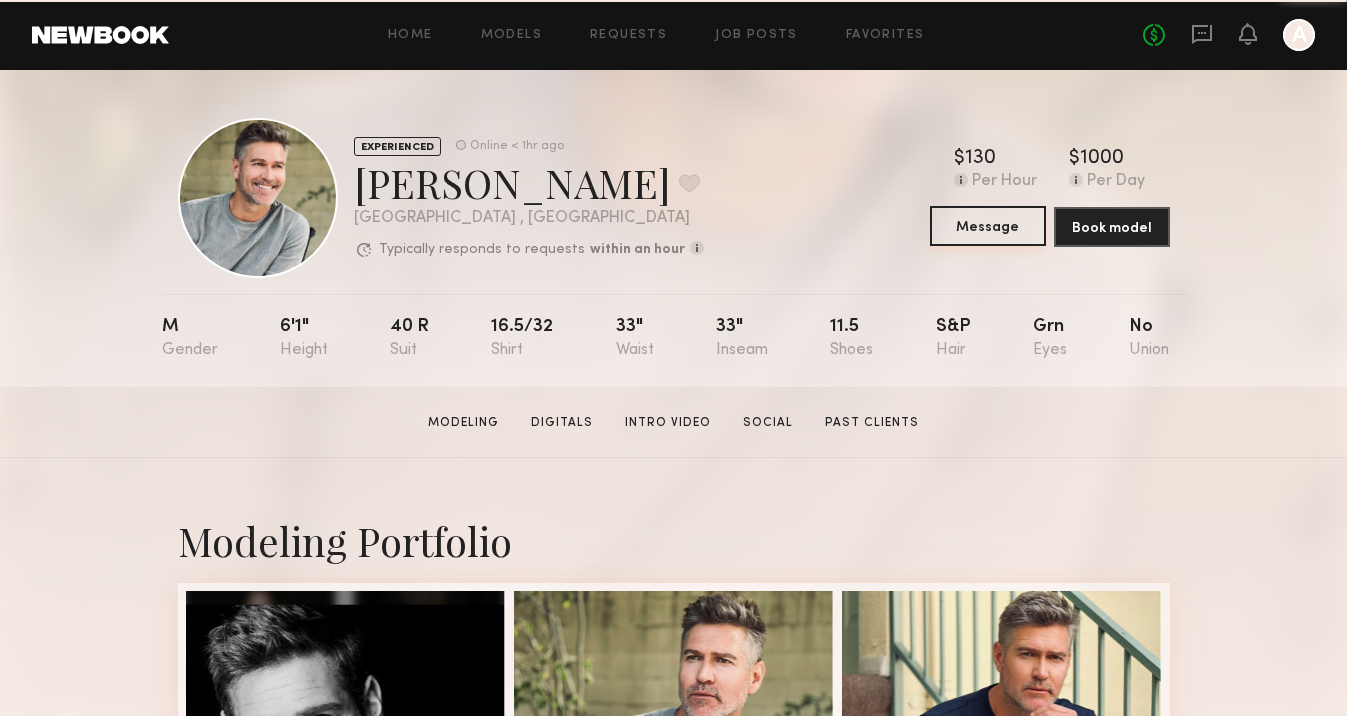 click on "Message" 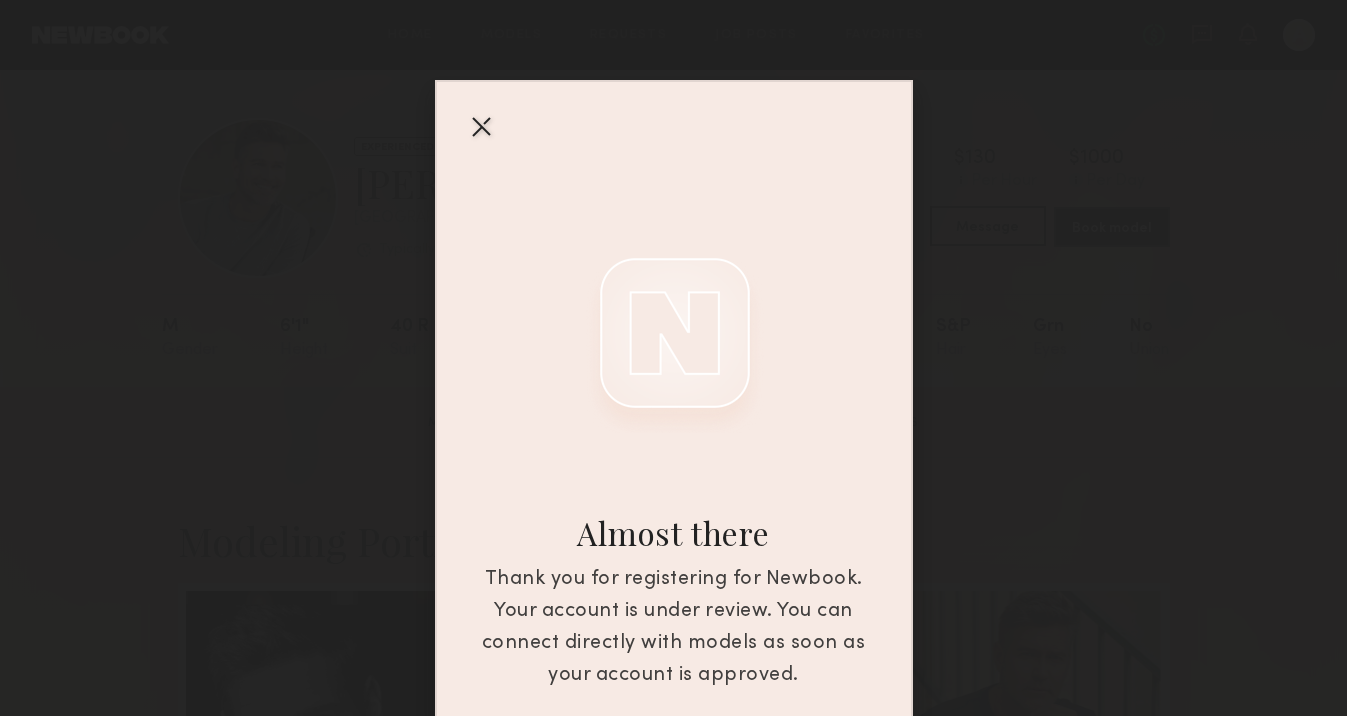 scroll, scrollTop: 112, scrollLeft: 0, axis: vertical 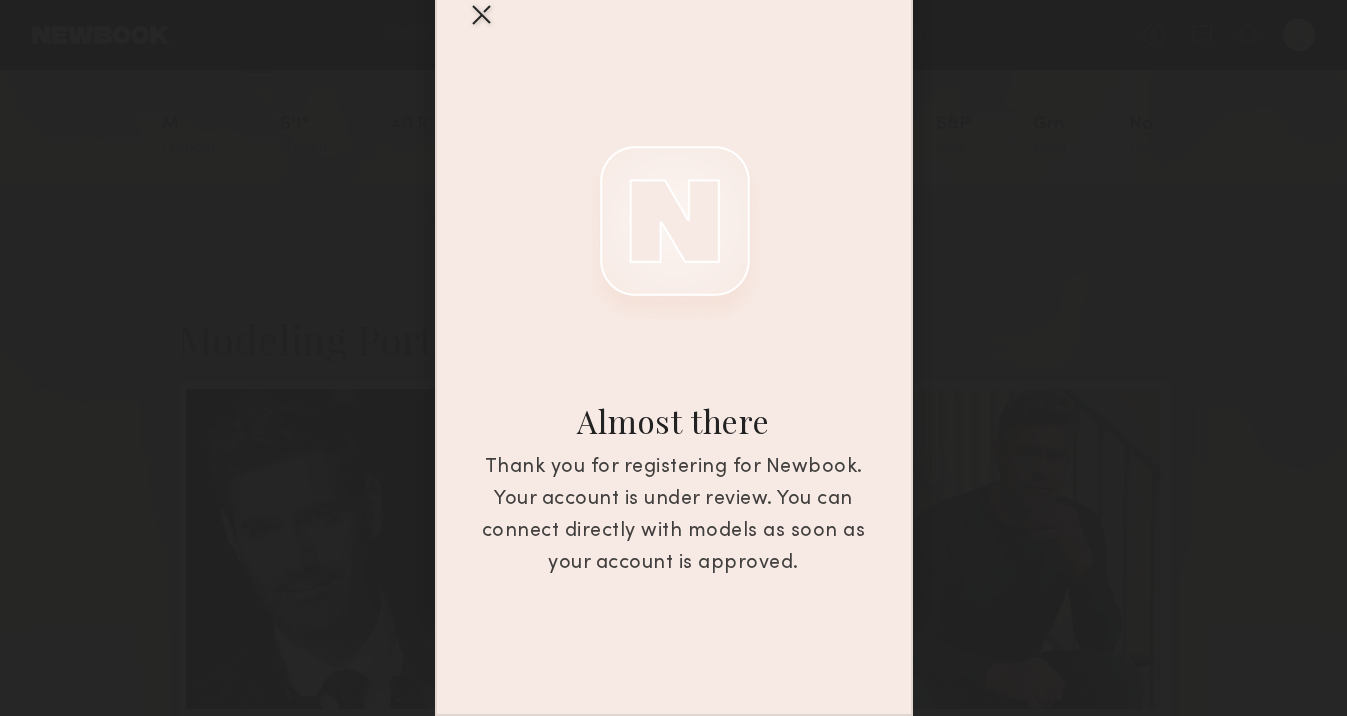 type 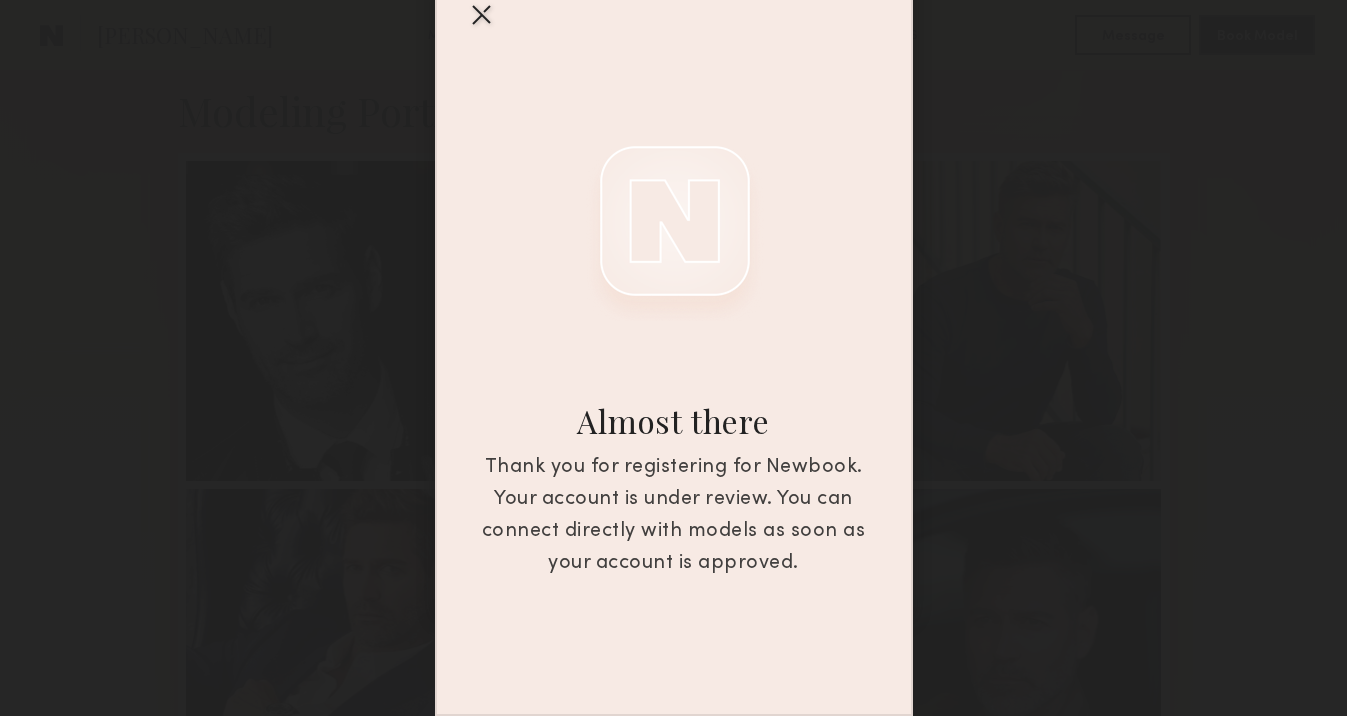 scroll, scrollTop: 452, scrollLeft: 0, axis: vertical 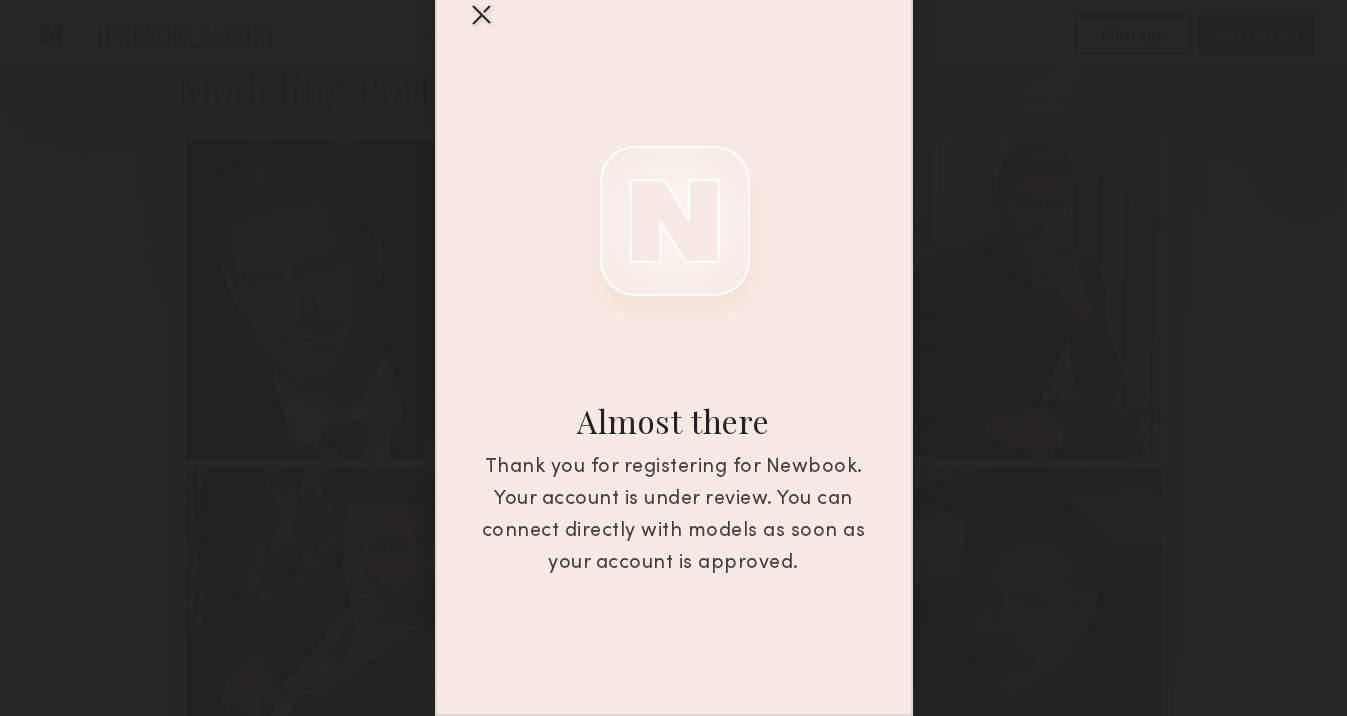 click on "Almost there   Thank you for registering for Newbook. Your account is under review. You can connect directly with models as soon as your account is approved." at bounding box center [673, 358] 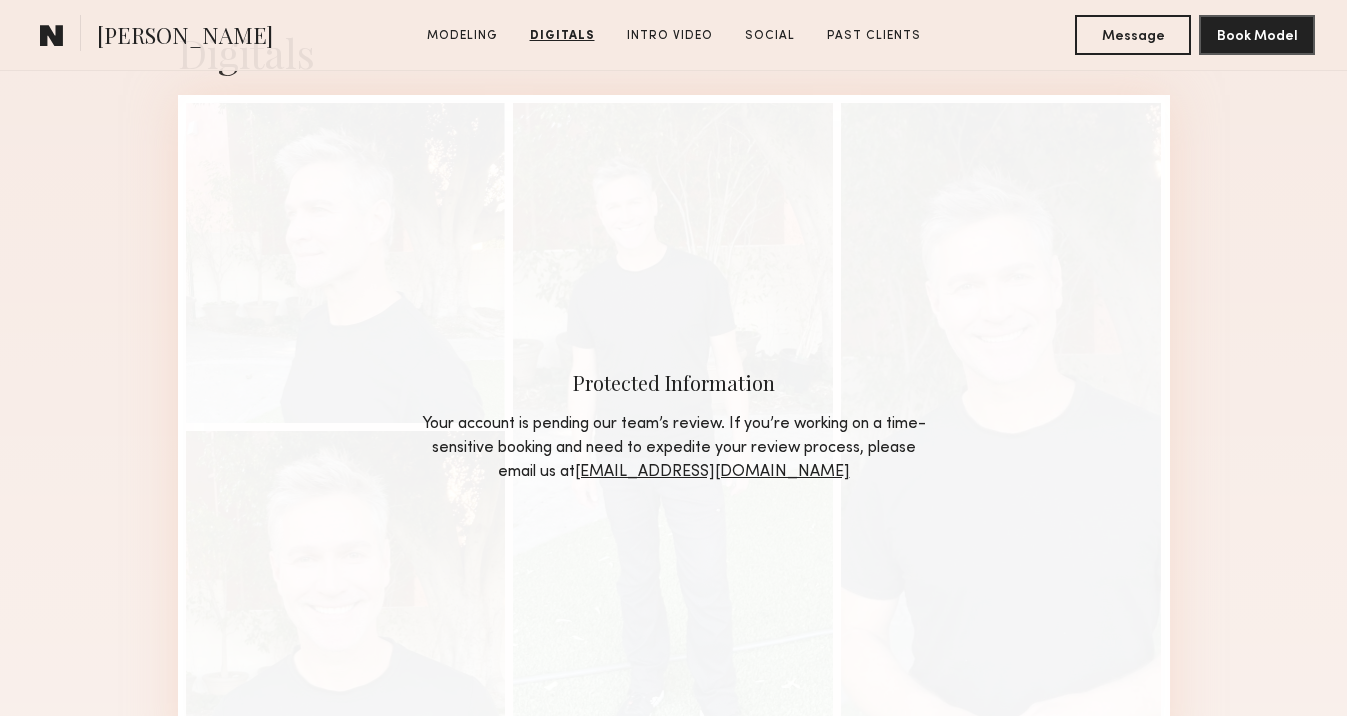 scroll, scrollTop: 1658, scrollLeft: 0, axis: vertical 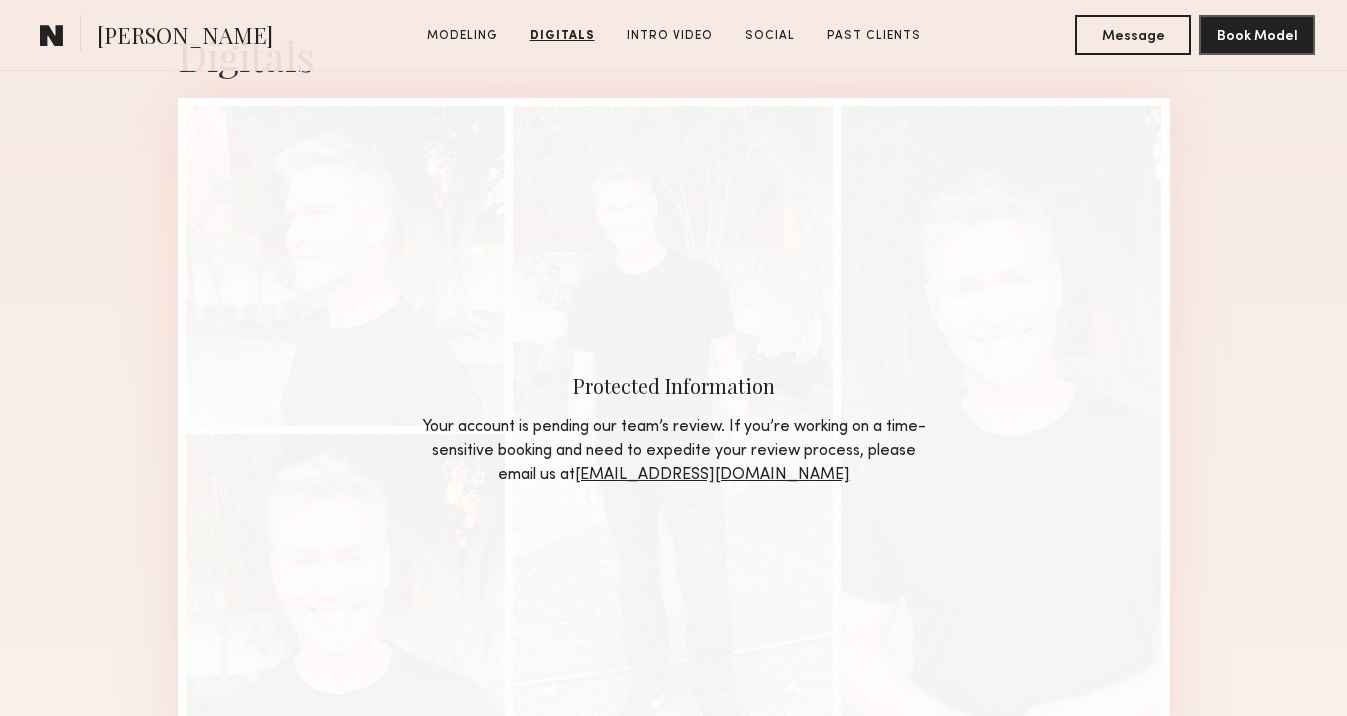 click on "HQ@newbookmodels.com" at bounding box center [712, 475] 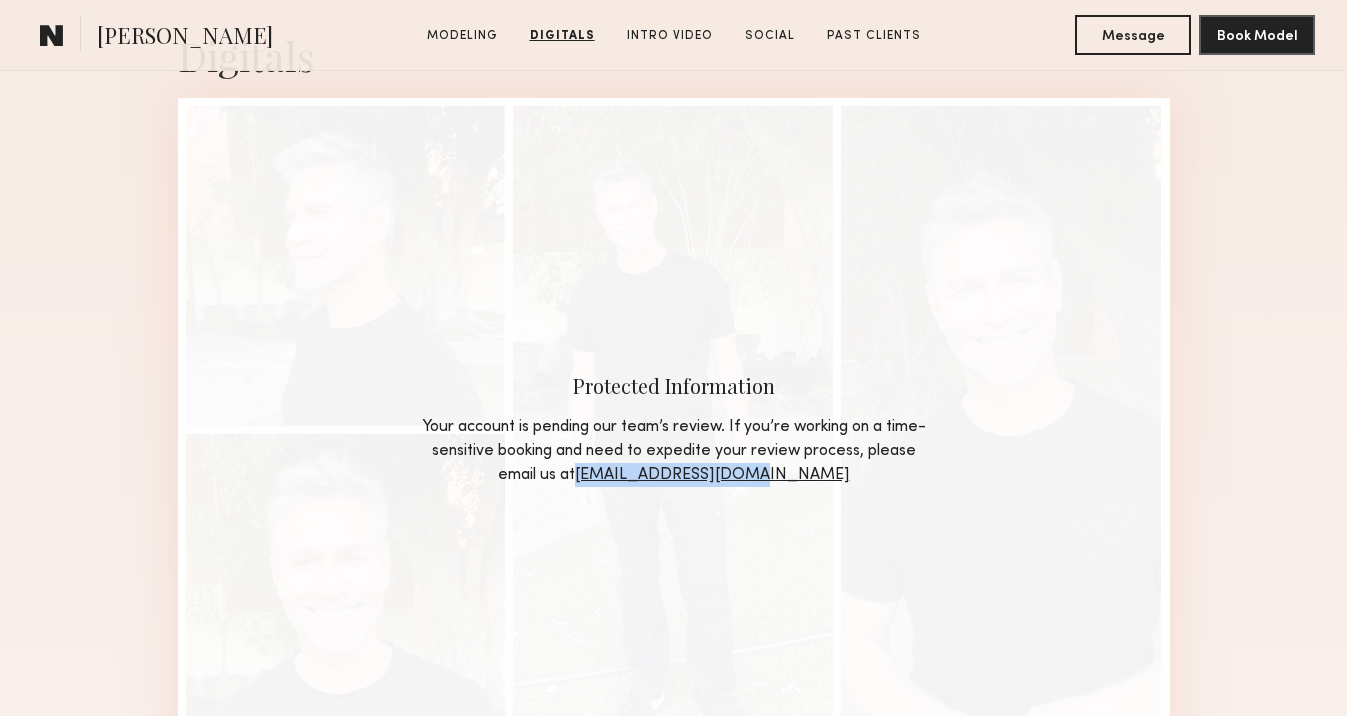 drag, startPoint x: 848, startPoint y: 479, endPoint x: 648, endPoint y: 478, distance: 200.0025 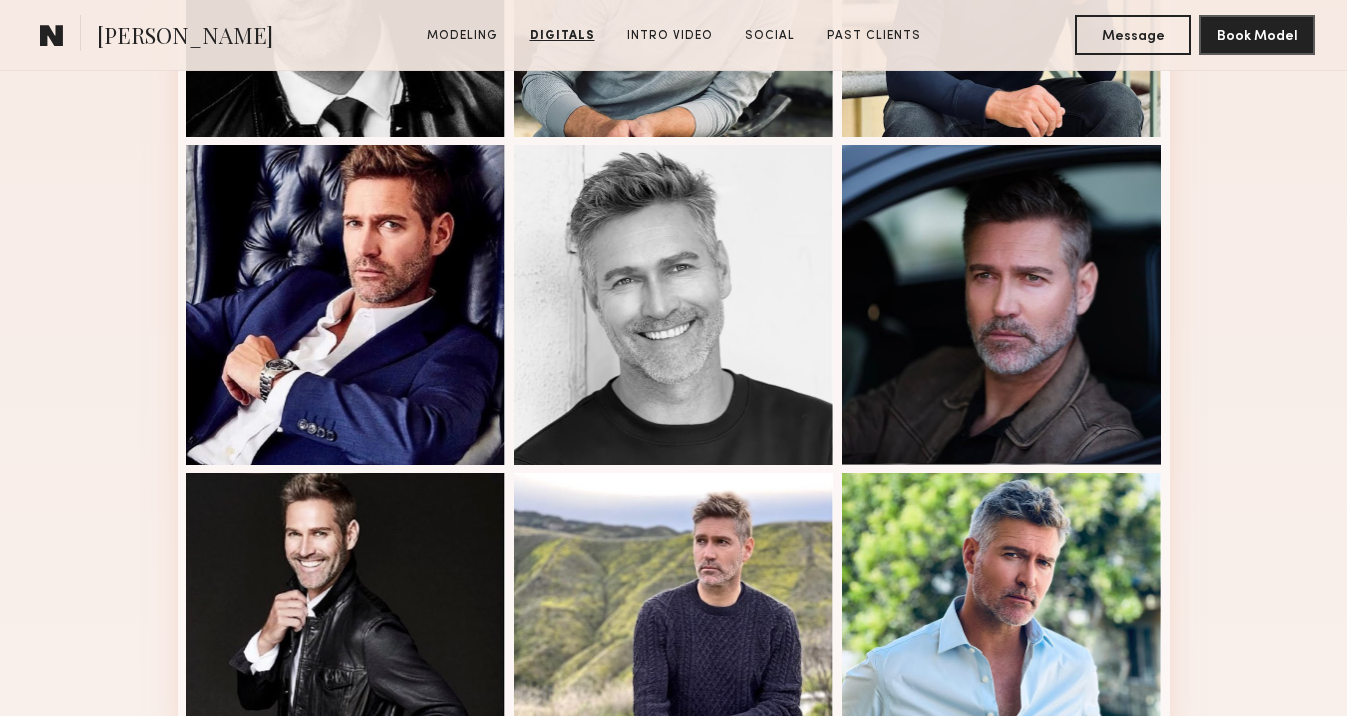 scroll, scrollTop: 0, scrollLeft: 0, axis: both 